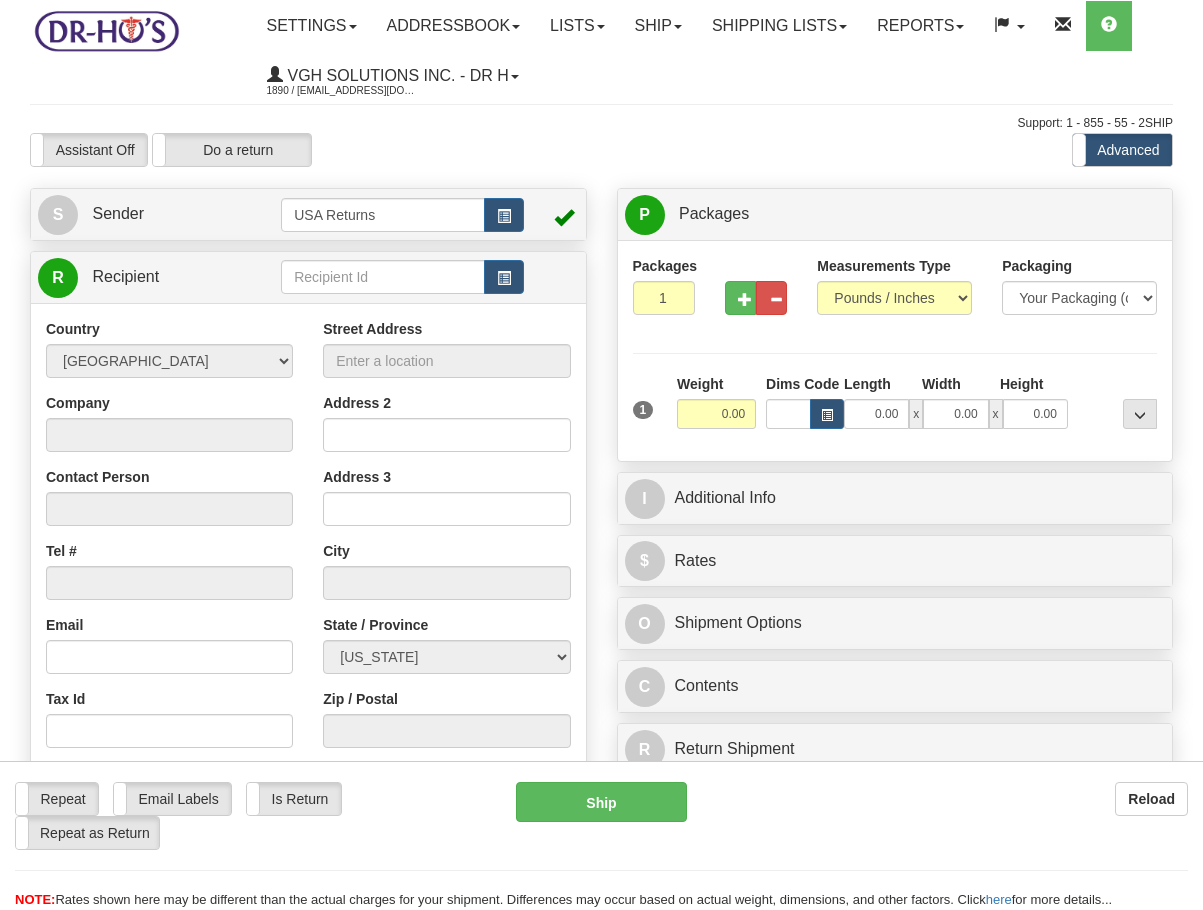 scroll, scrollTop: 0, scrollLeft: 0, axis: both 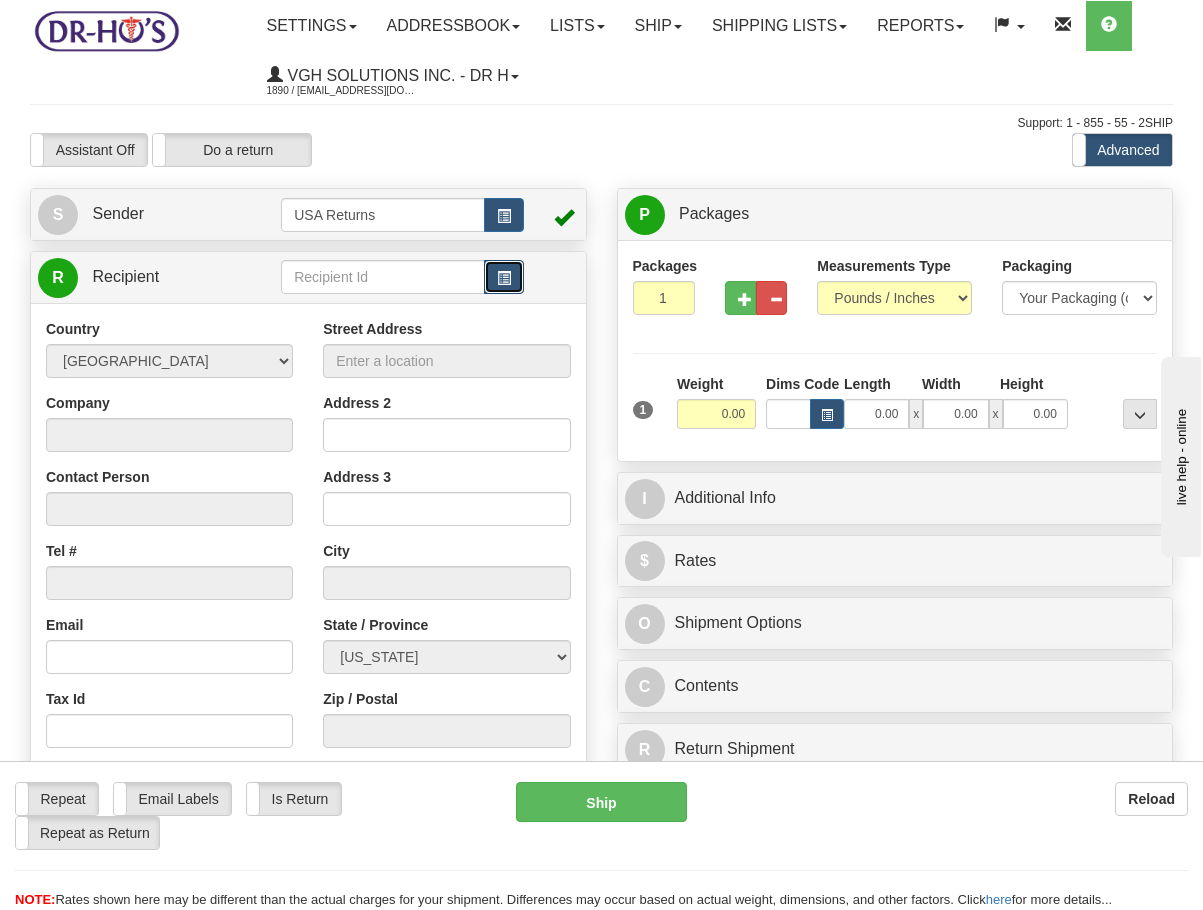 click at bounding box center [504, 277] 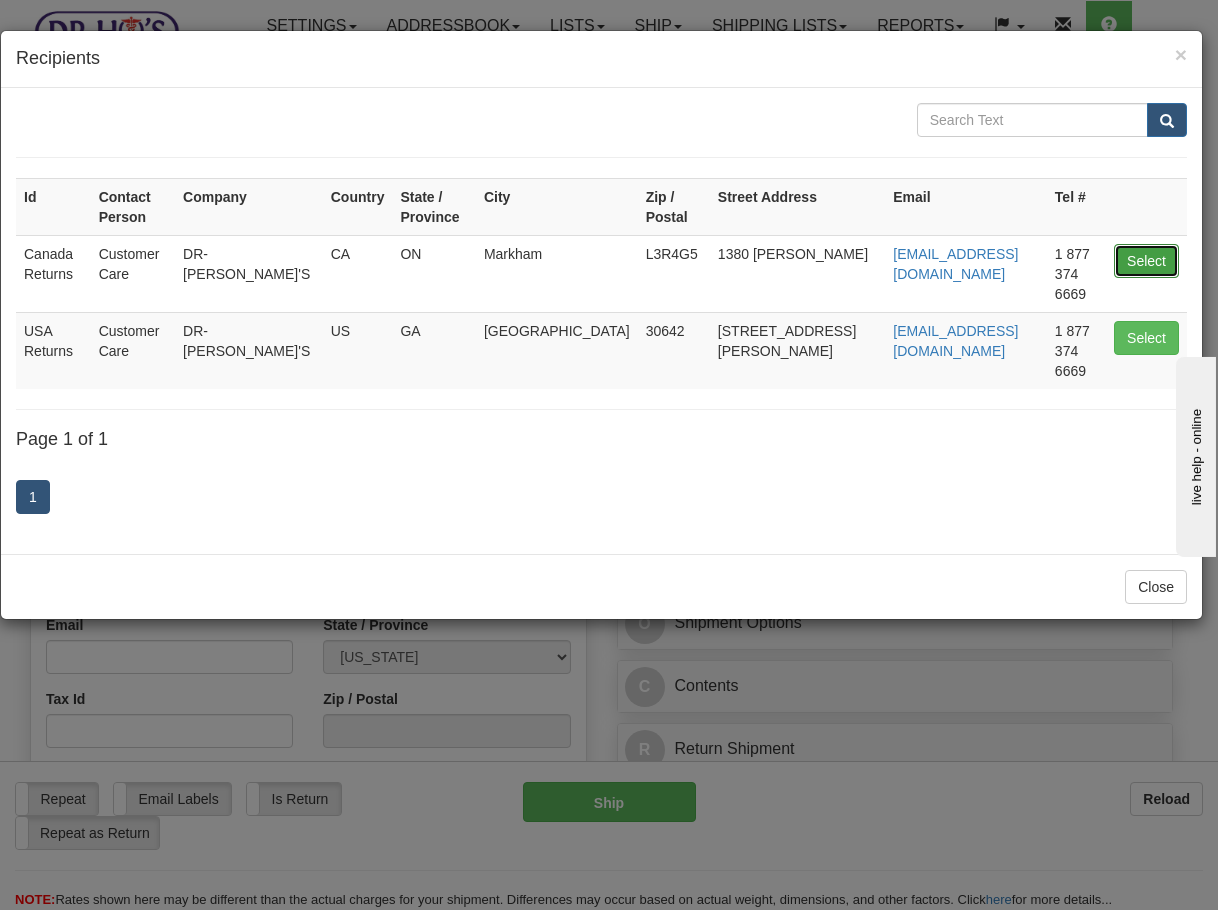 click on "Select" at bounding box center (1146, 261) 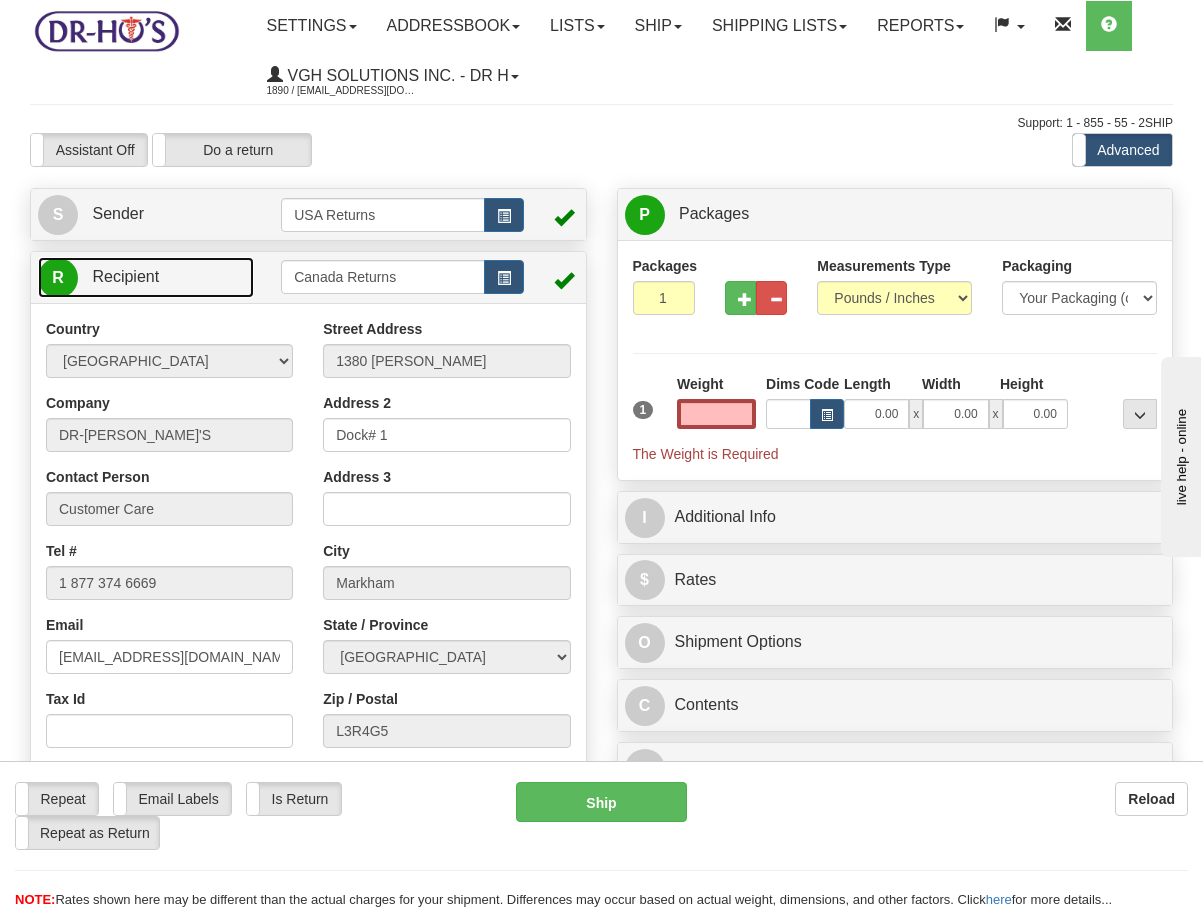 type on "0.00" 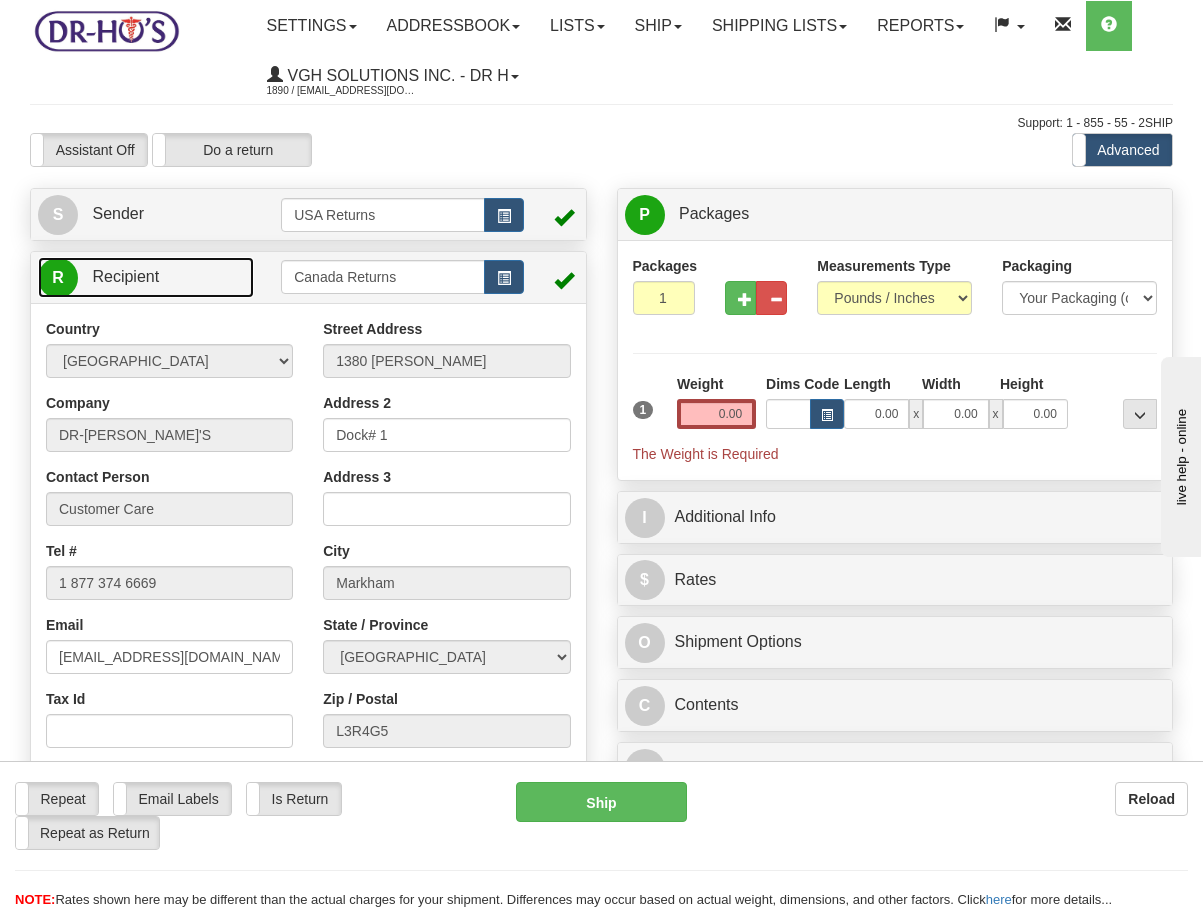click on "R
Recipient" at bounding box center [146, 277] 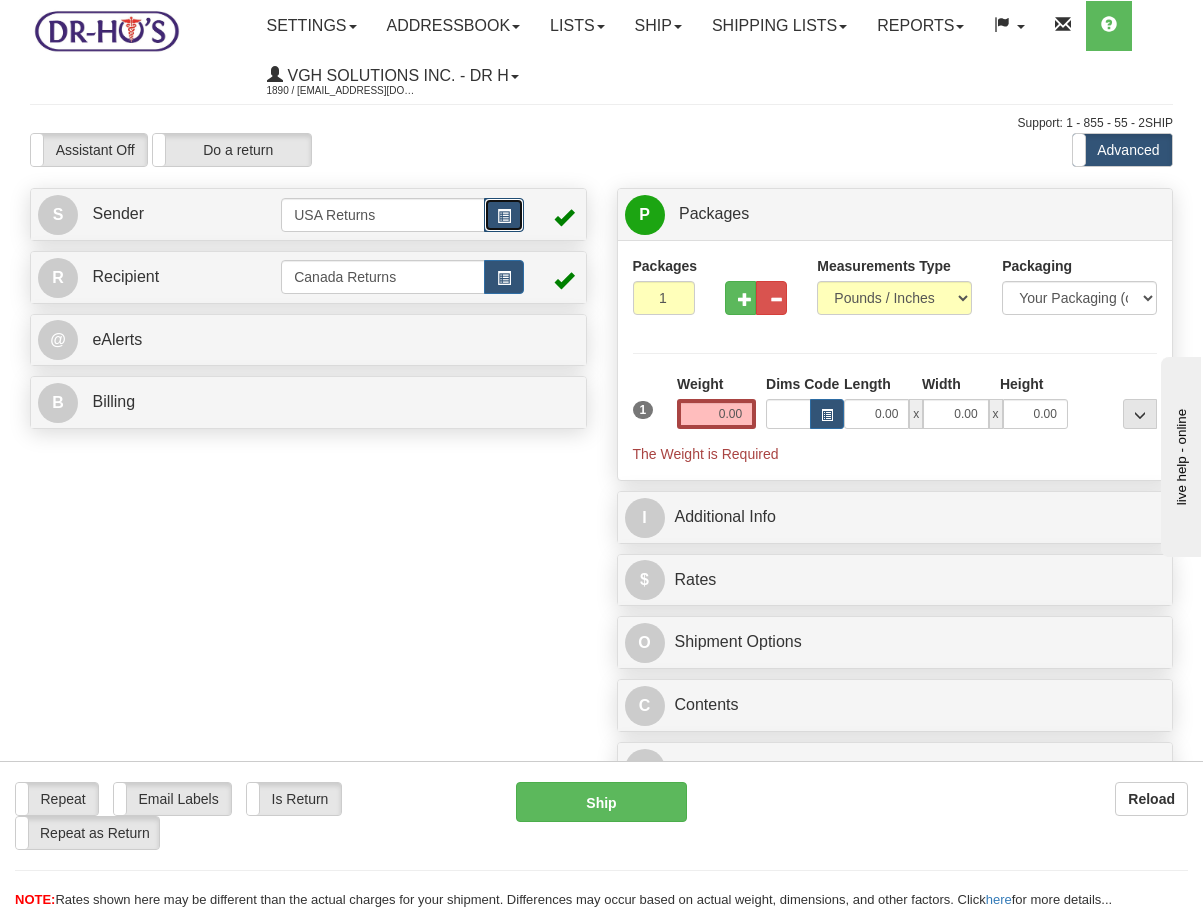 click at bounding box center (504, 216) 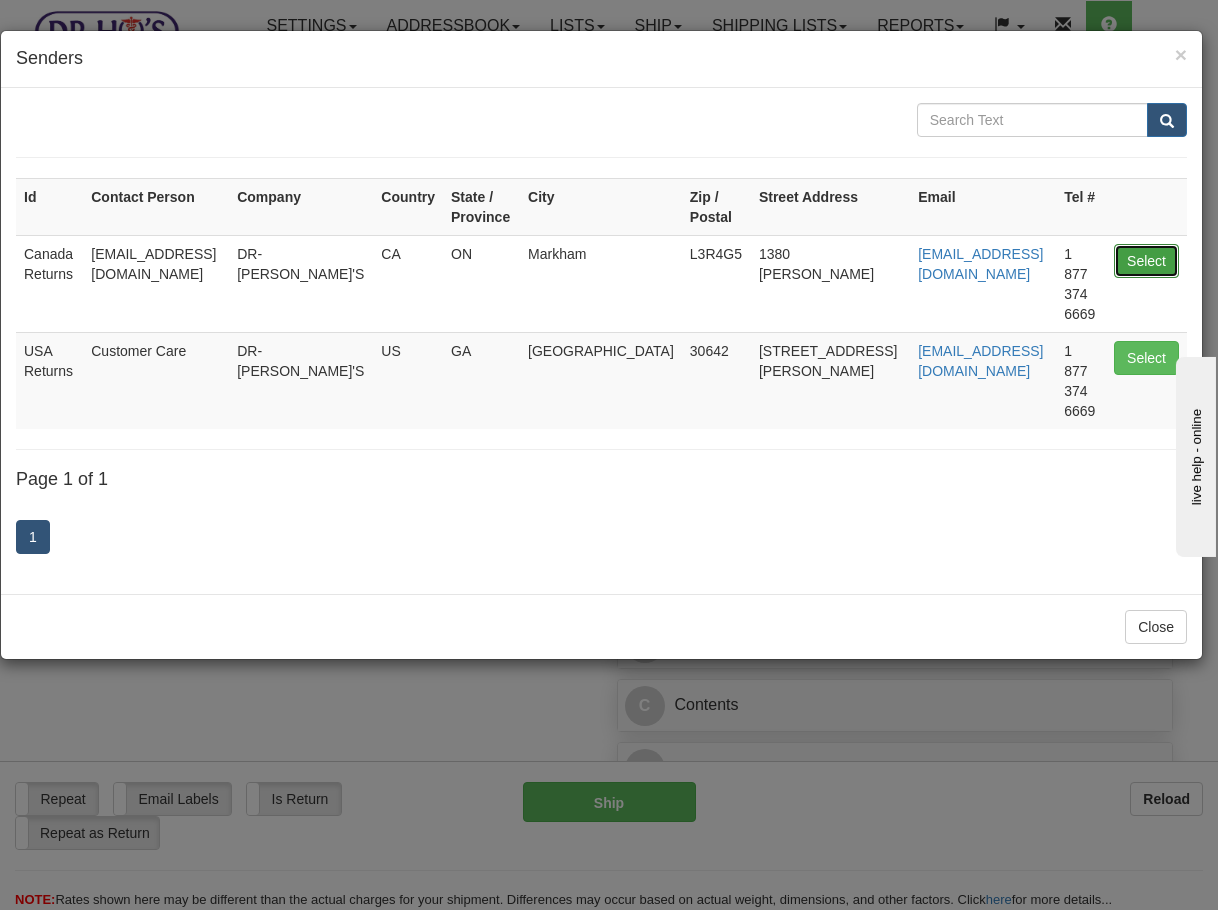 click on "Select" at bounding box center [1146, 261] 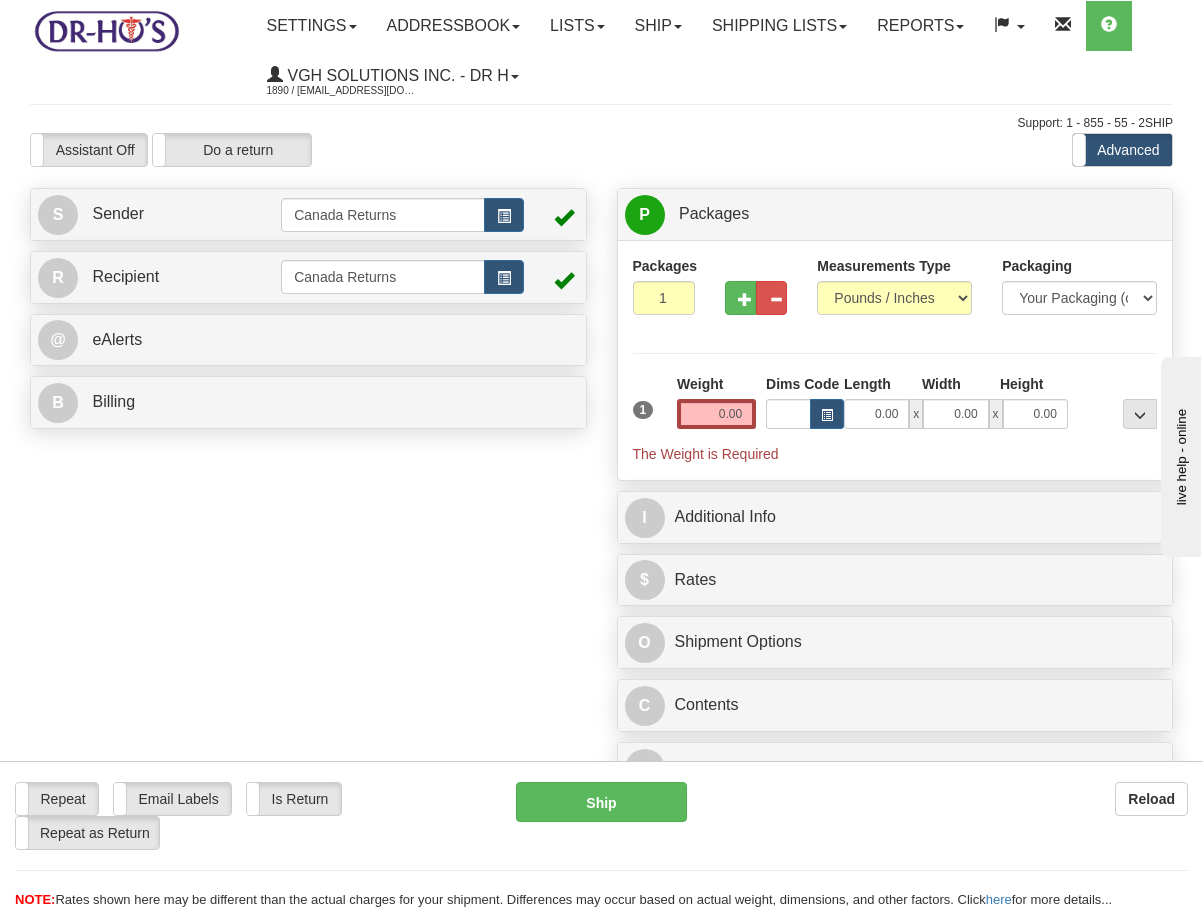 click on "Weight
0.00" at bounding box center [716, 409] 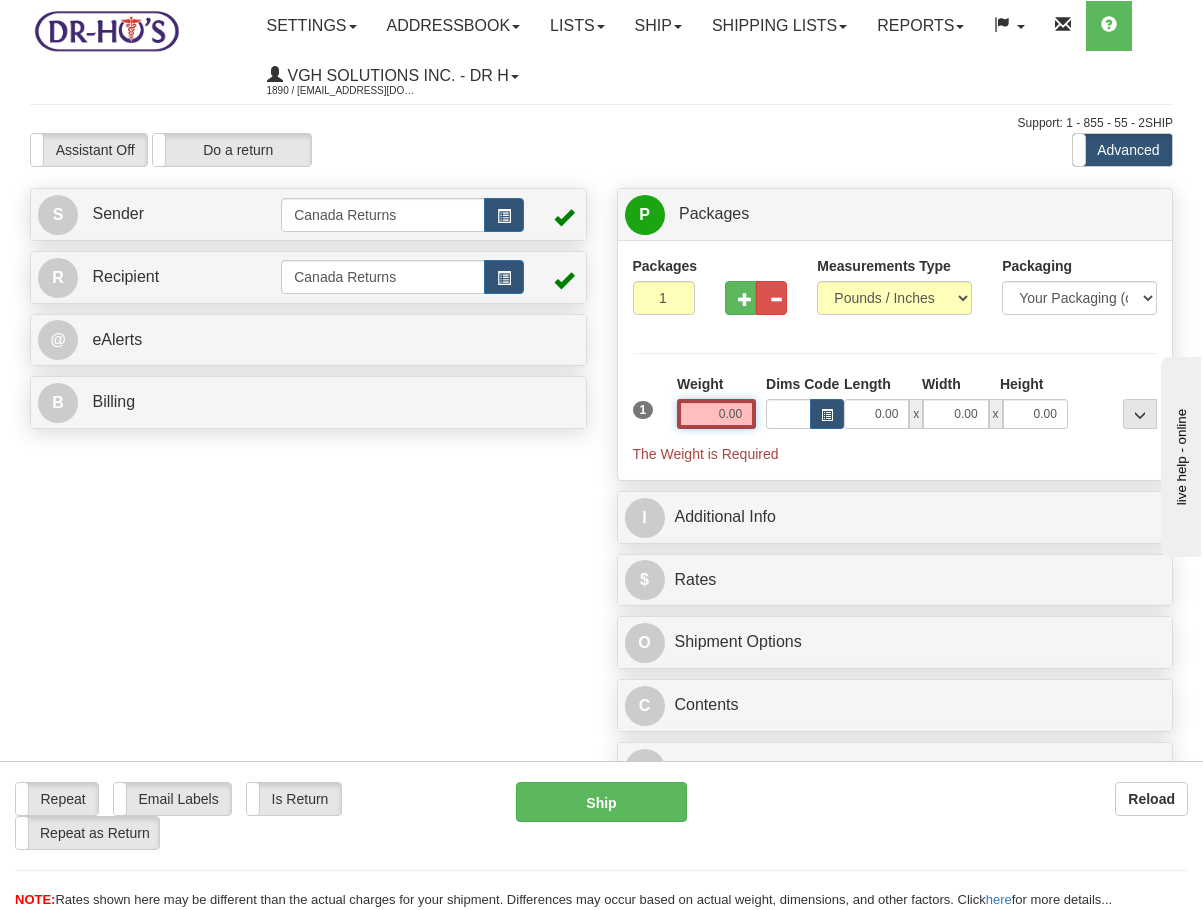 click on "0.00" at bounding box center [716, 414] 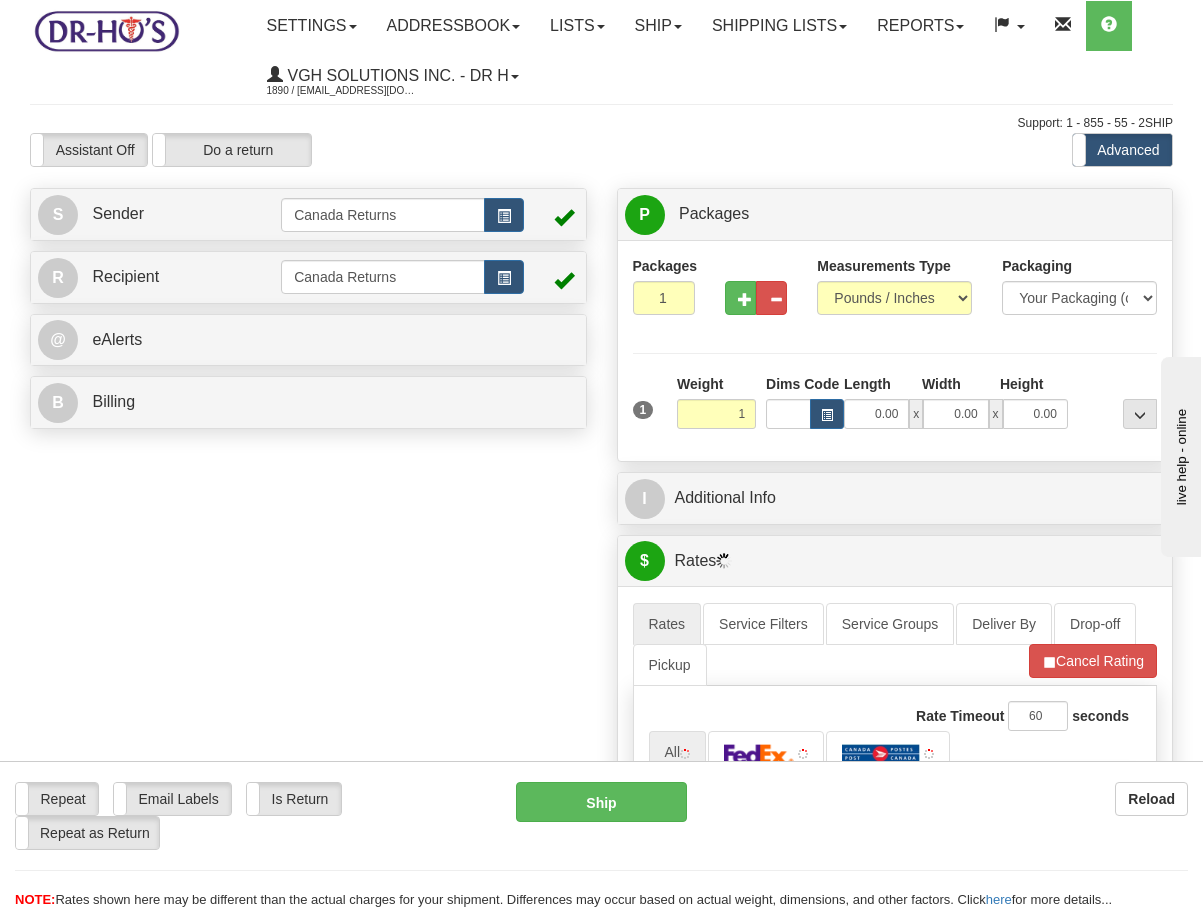 type on "1.00" 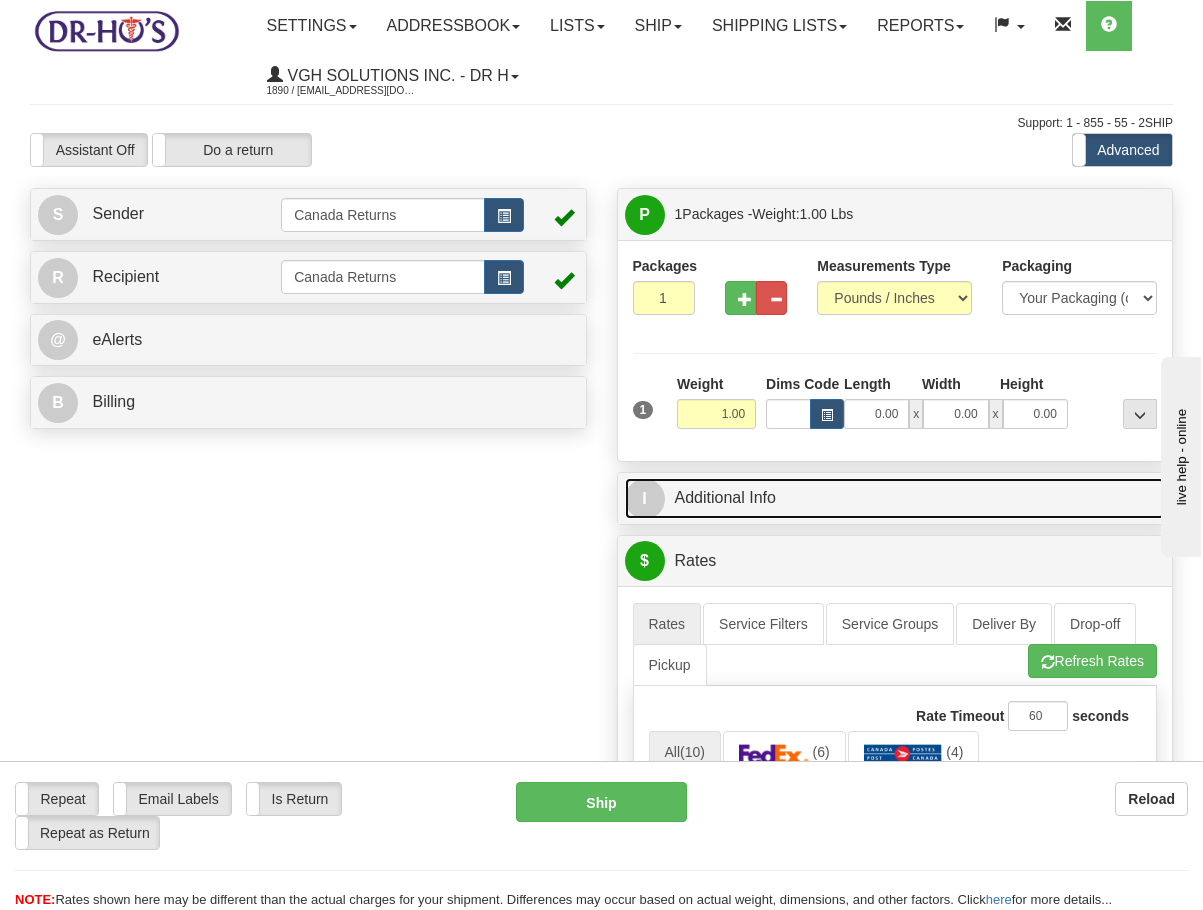 click on "I Additional Info" at bounding box center (895, 498) 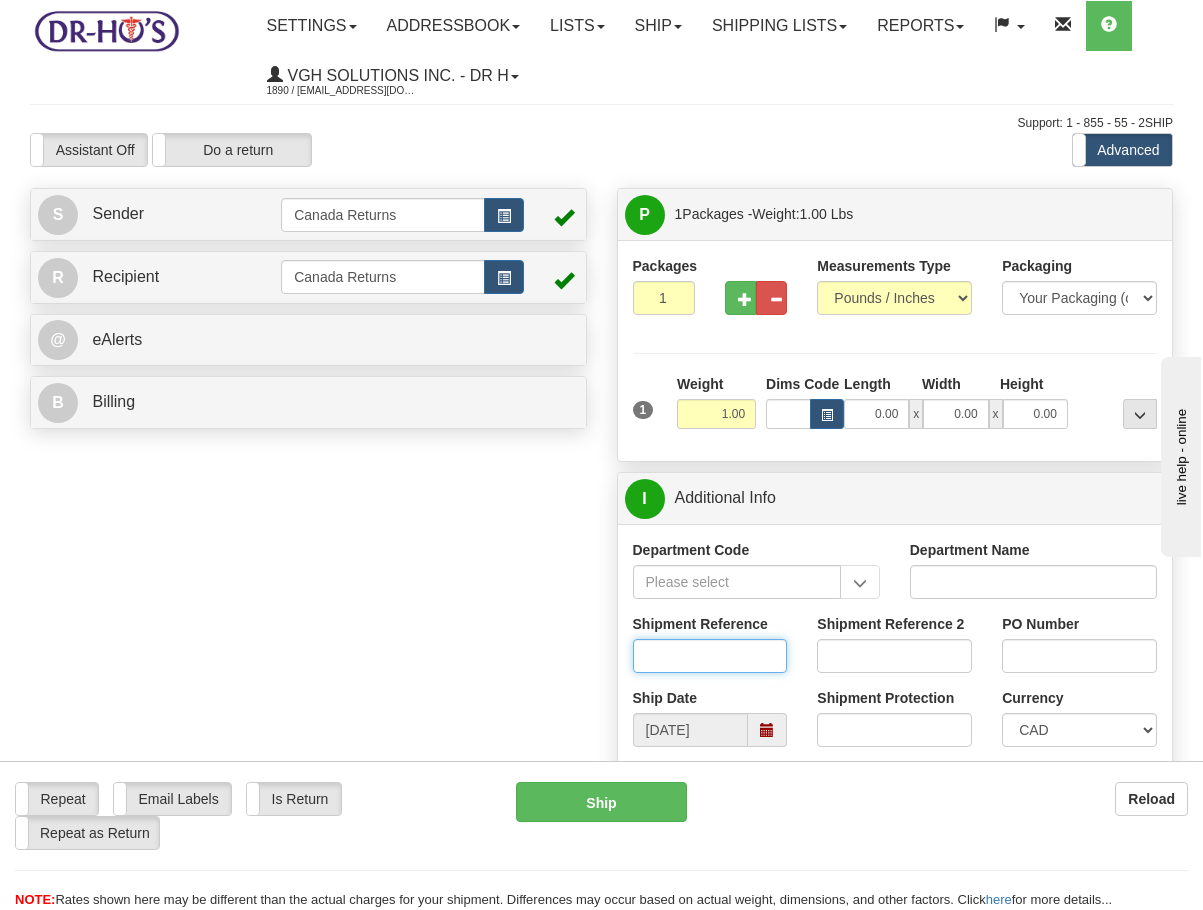 drag, startPoint x: 736, startPoint y: 646, endPoint x: 737, endPoint y: 658, distance: 12.0415945 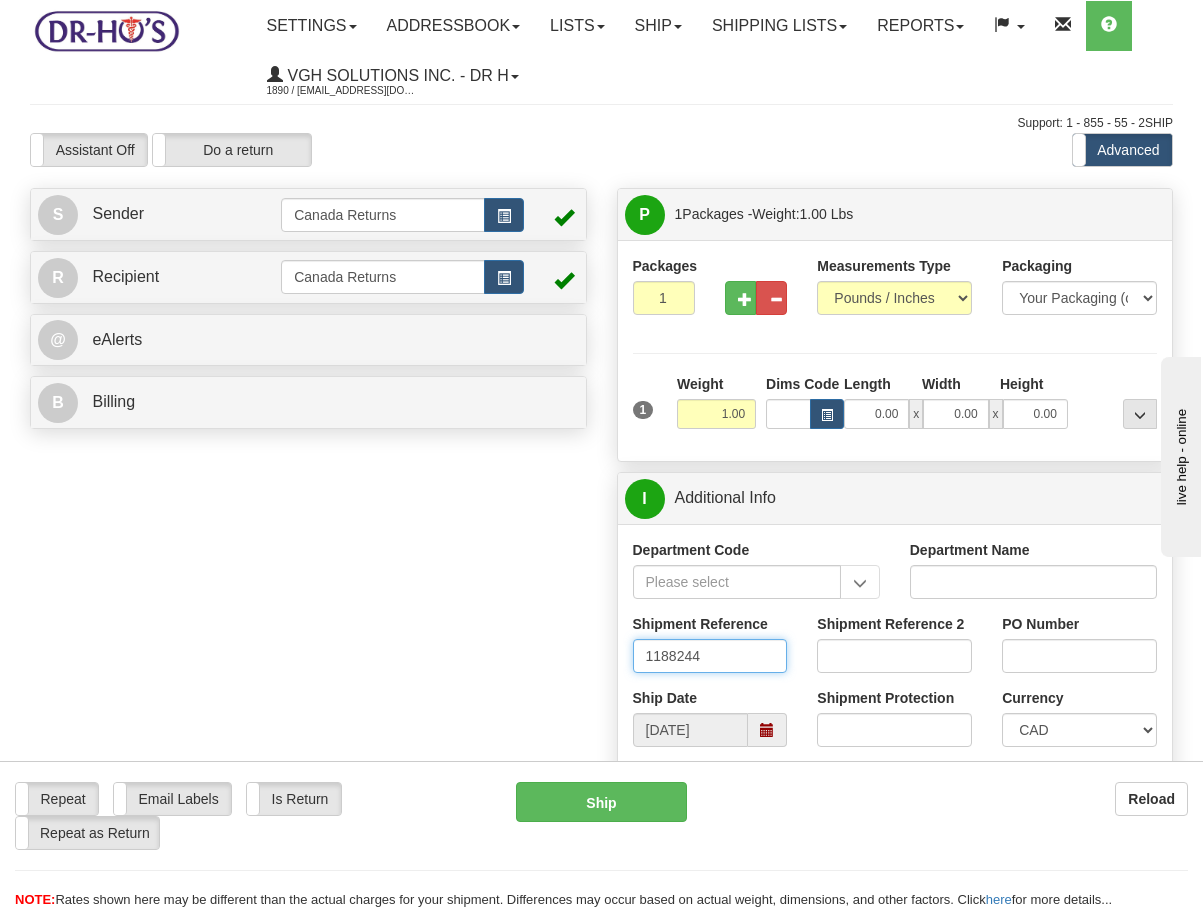 click at bounding box center (767, 730) 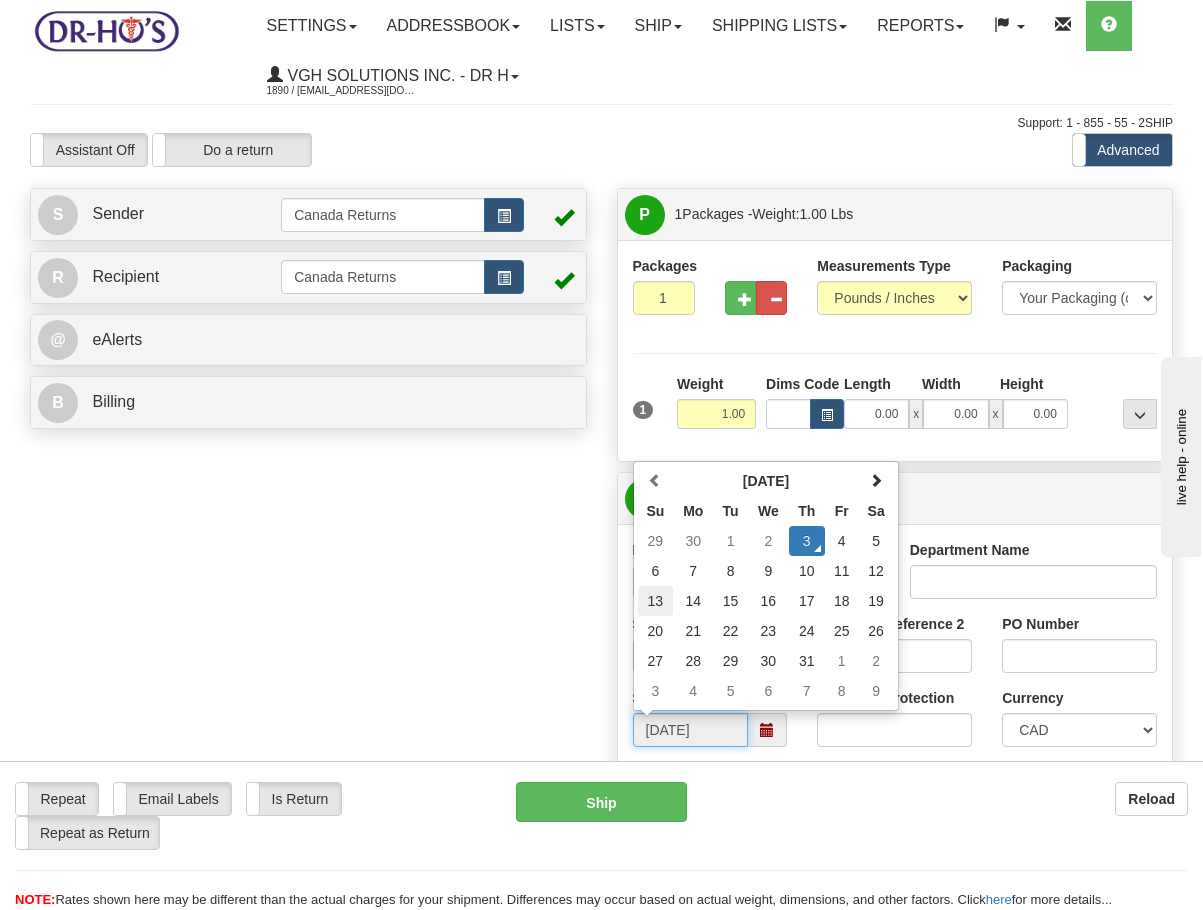 click on "13" at bounding box center [656, 601] 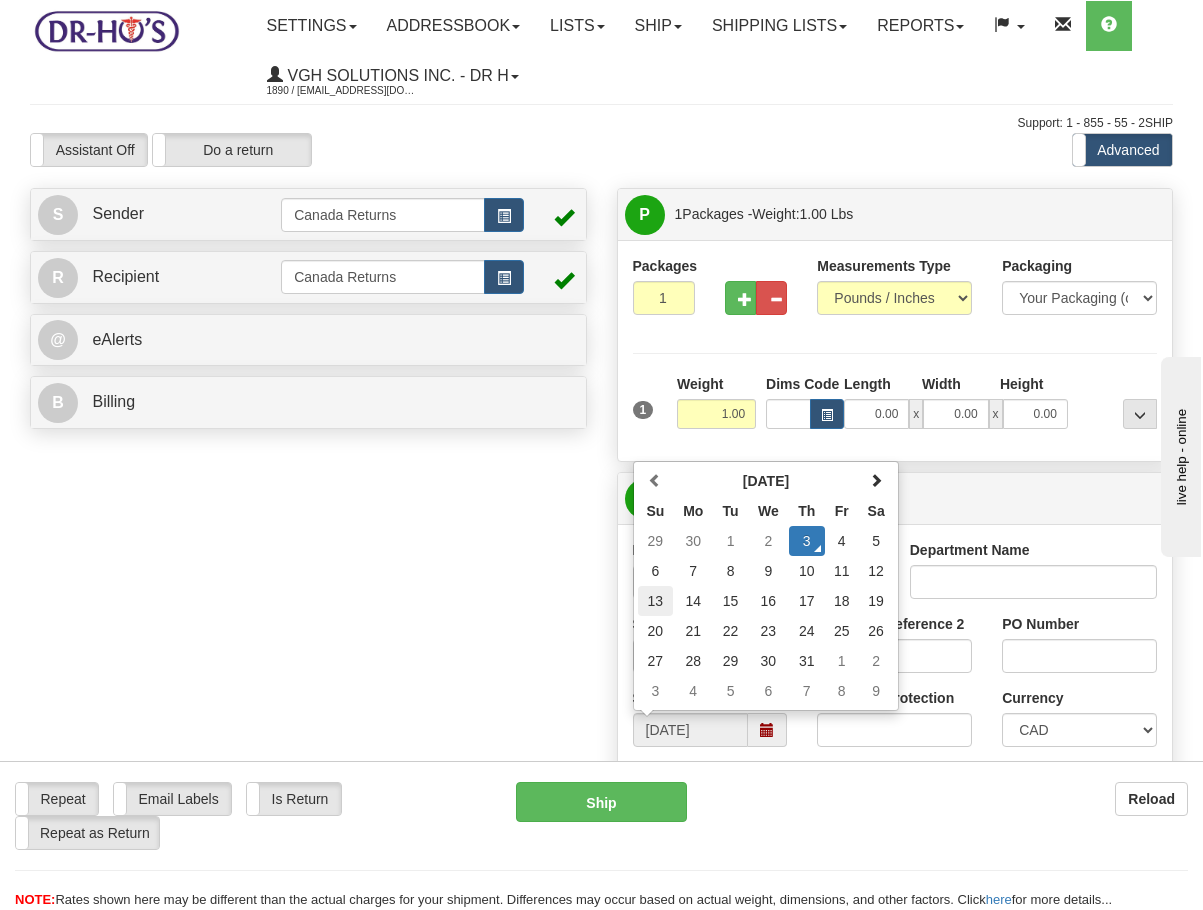 type on "[DATE]" 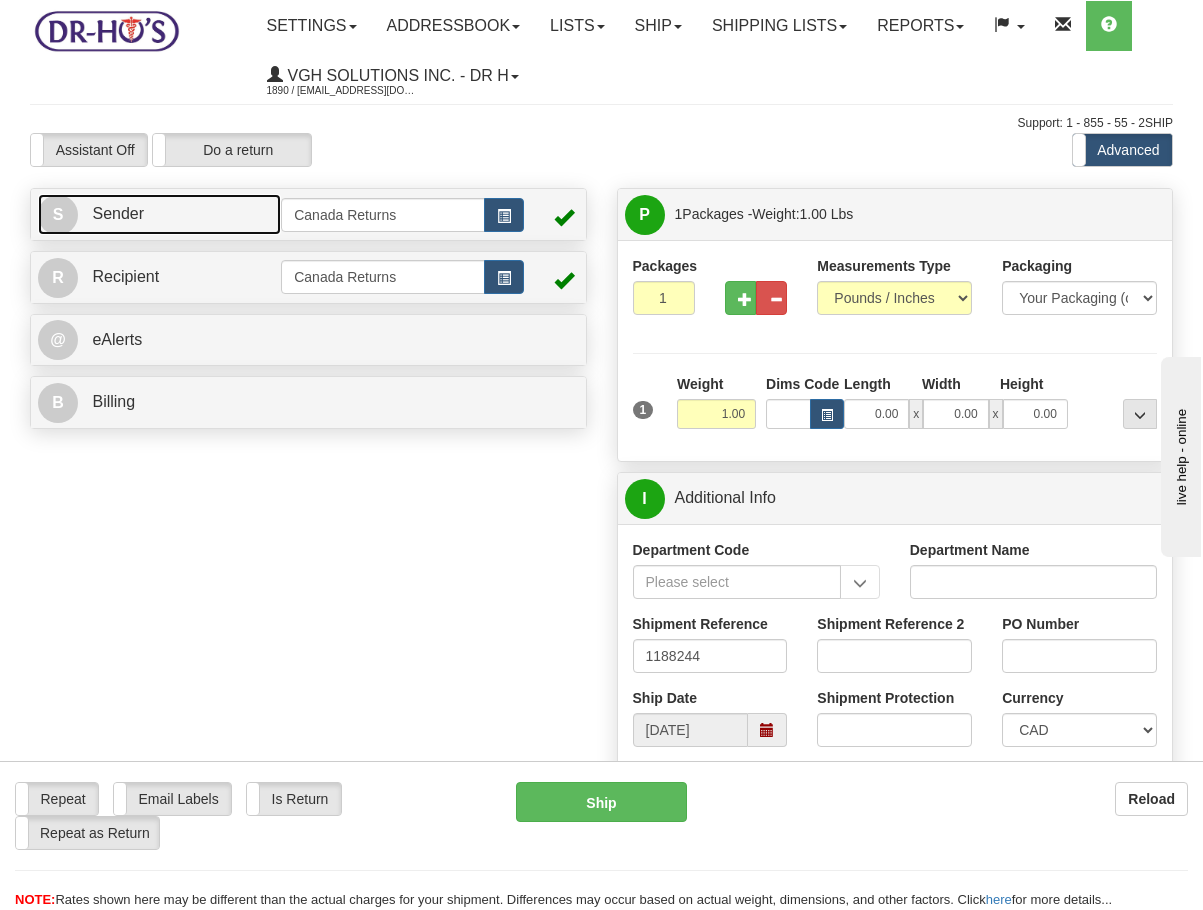 click on "S
Sender" at bounding box center [159, 214] 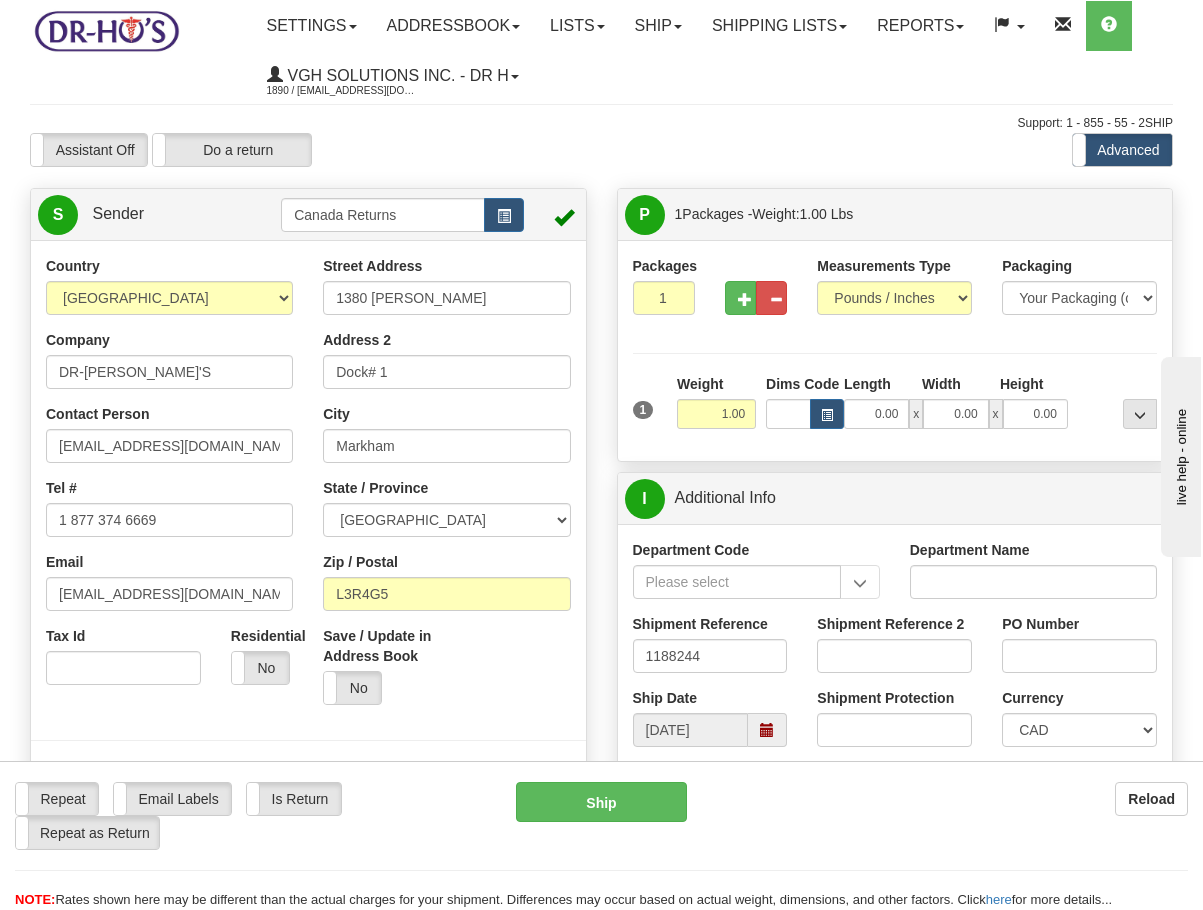 click on "Company
DR-[PERSON_NAME]'S" at bounding box center (169, 359) 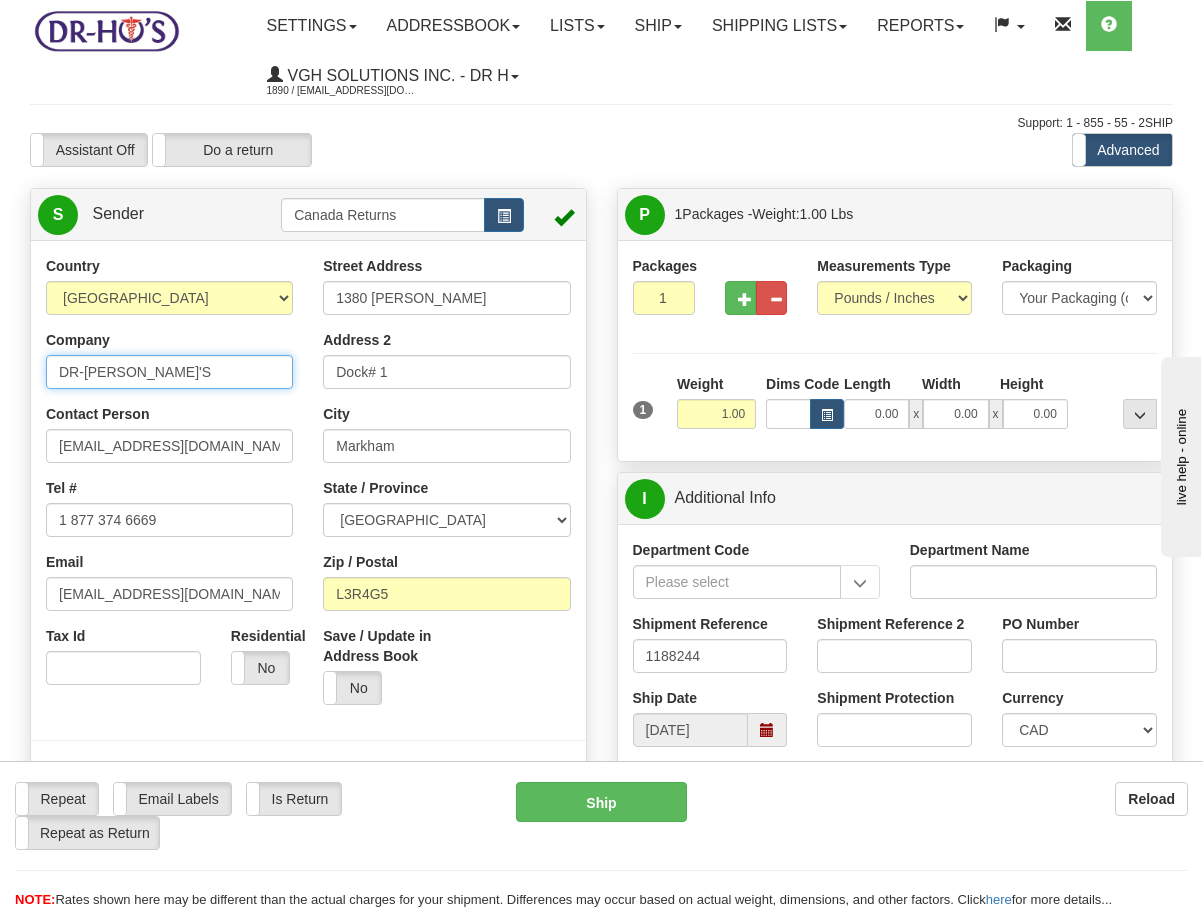 click on "DR-[PERSON_NAME]'S" at bounding box center [169, 372] 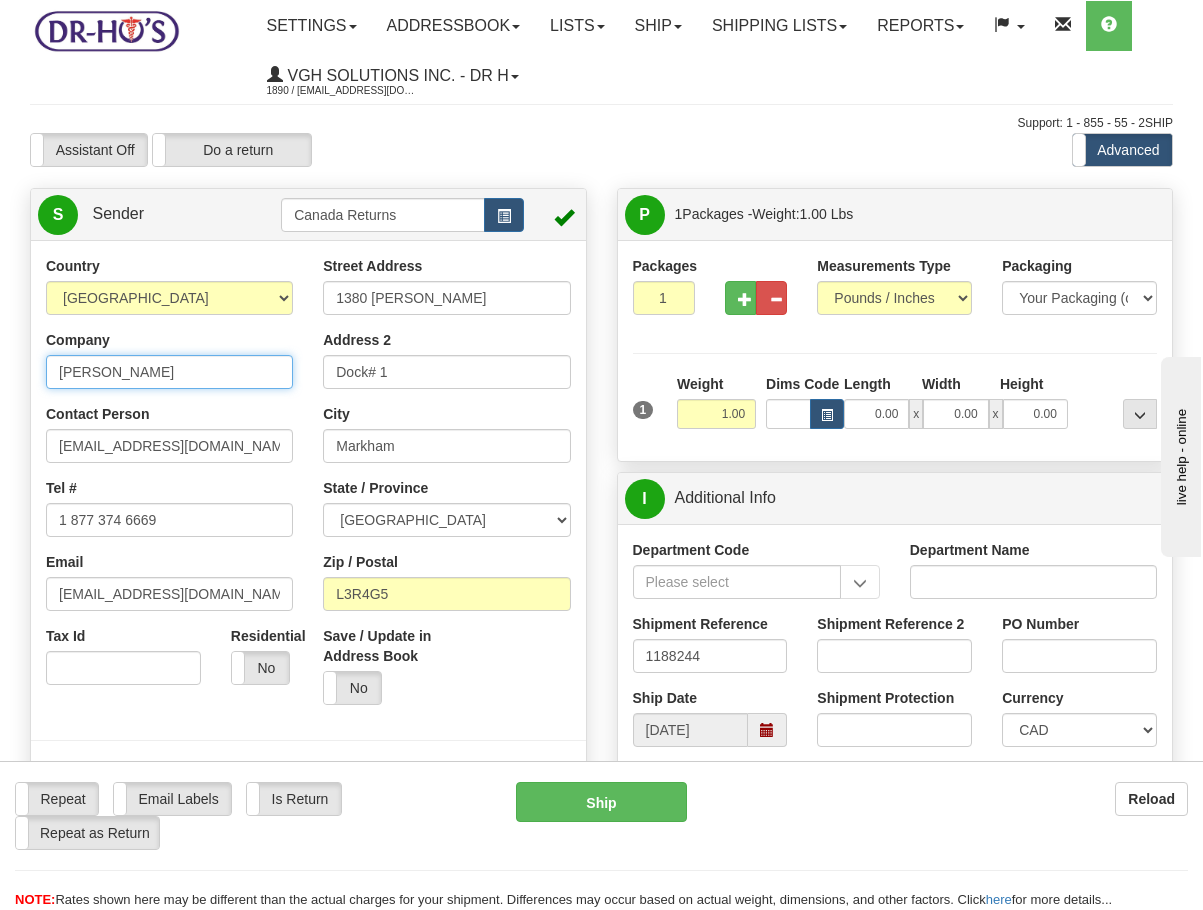 type on "[PERSON_NAME]" 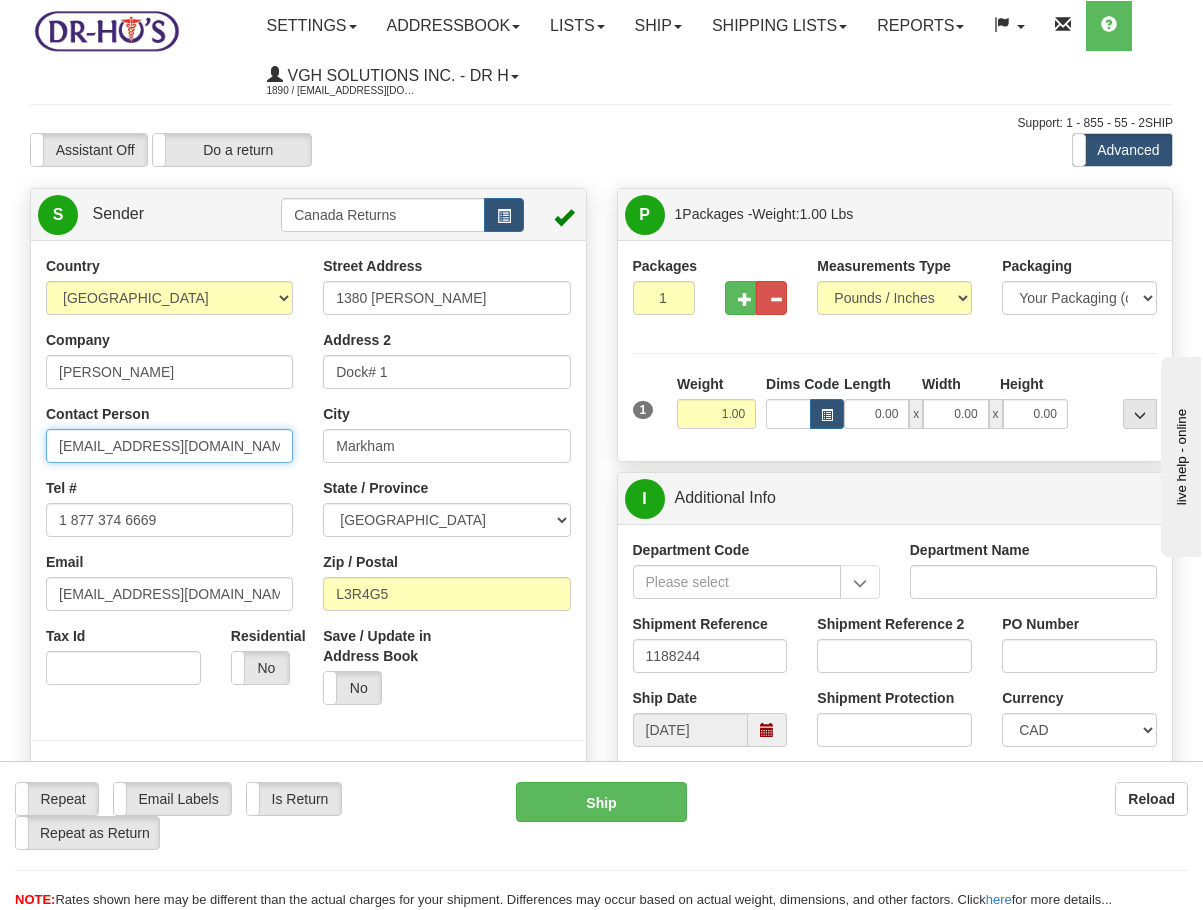 click on "[EMAIL_ADDRESS][DOMAIN_NAME]" at bounding box center [169, 446] 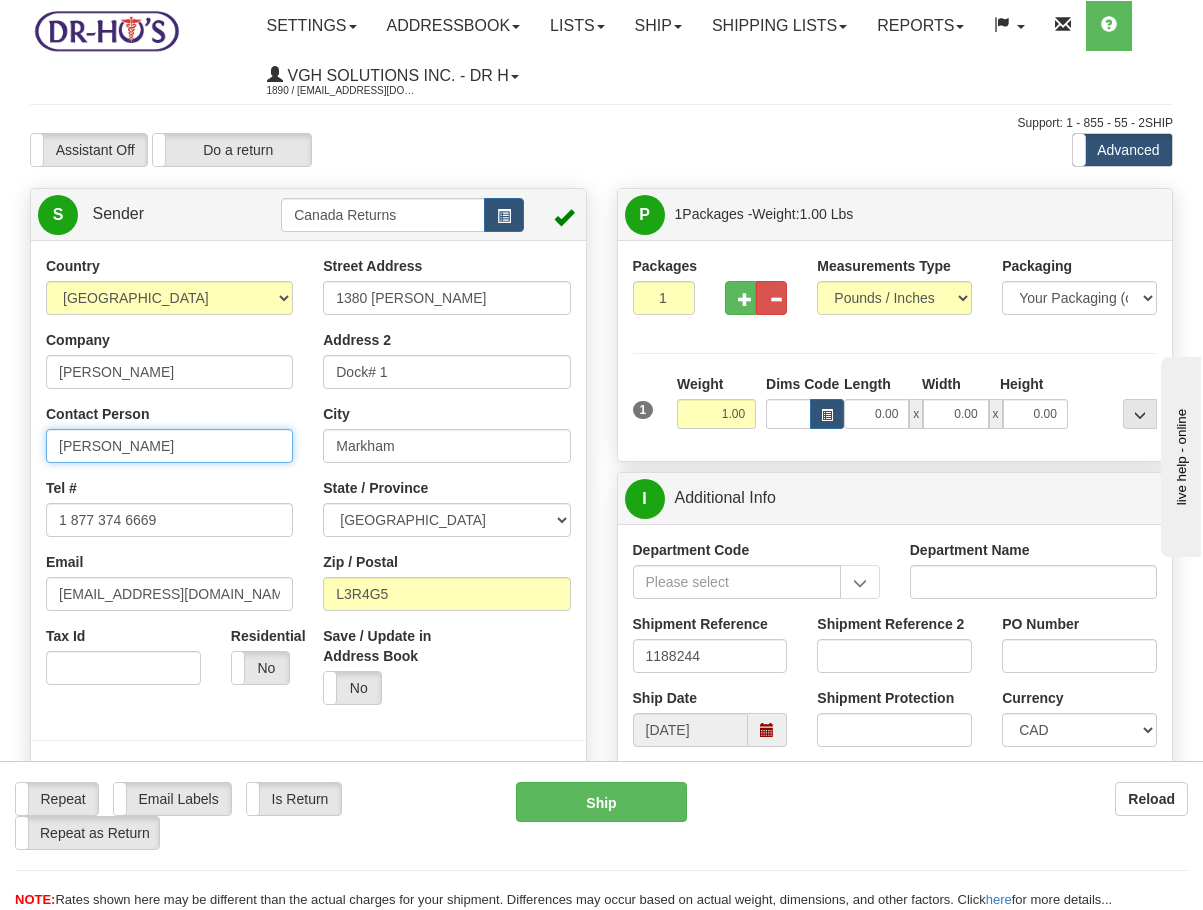 type on "[PERSON_NAME]" 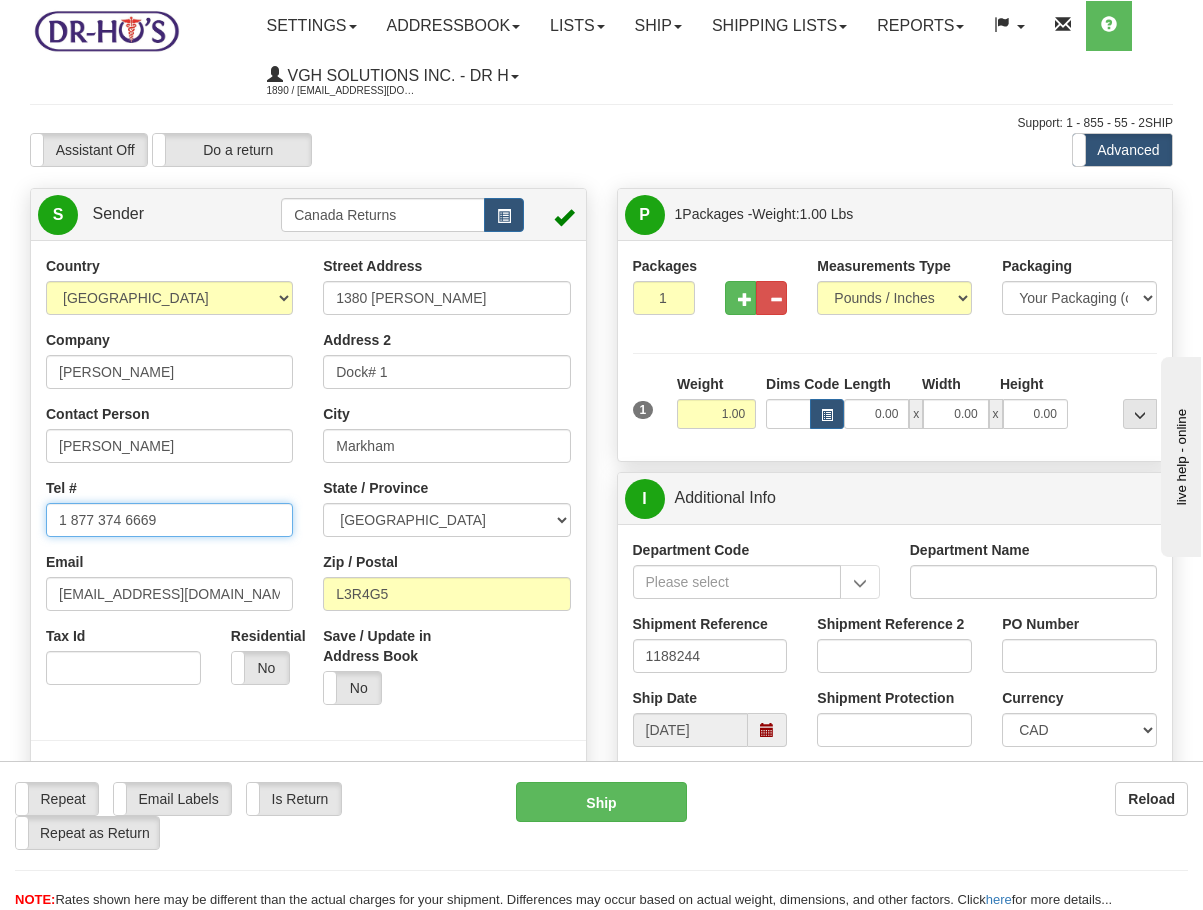 click on "1 877 374 6669" at bounding box center (169, 520) 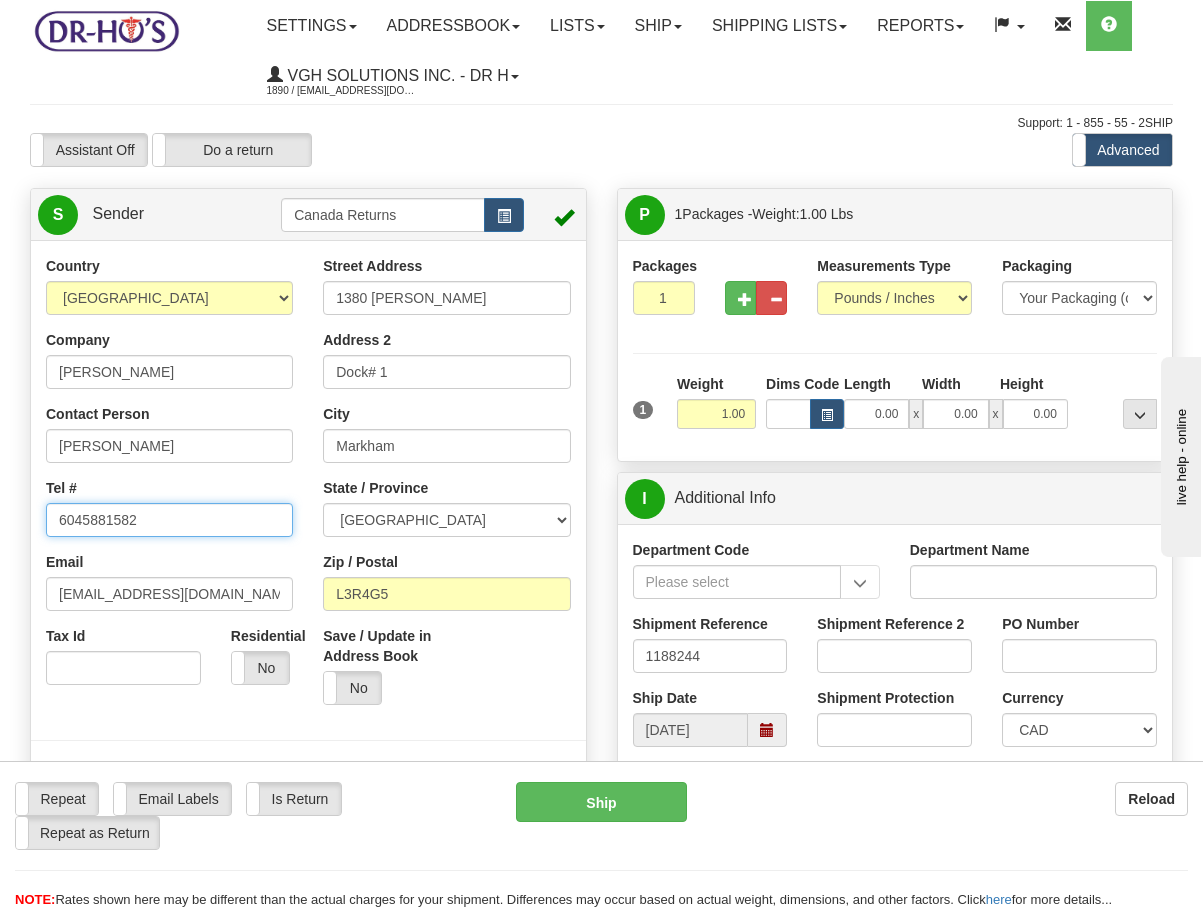 type on "6045881582" 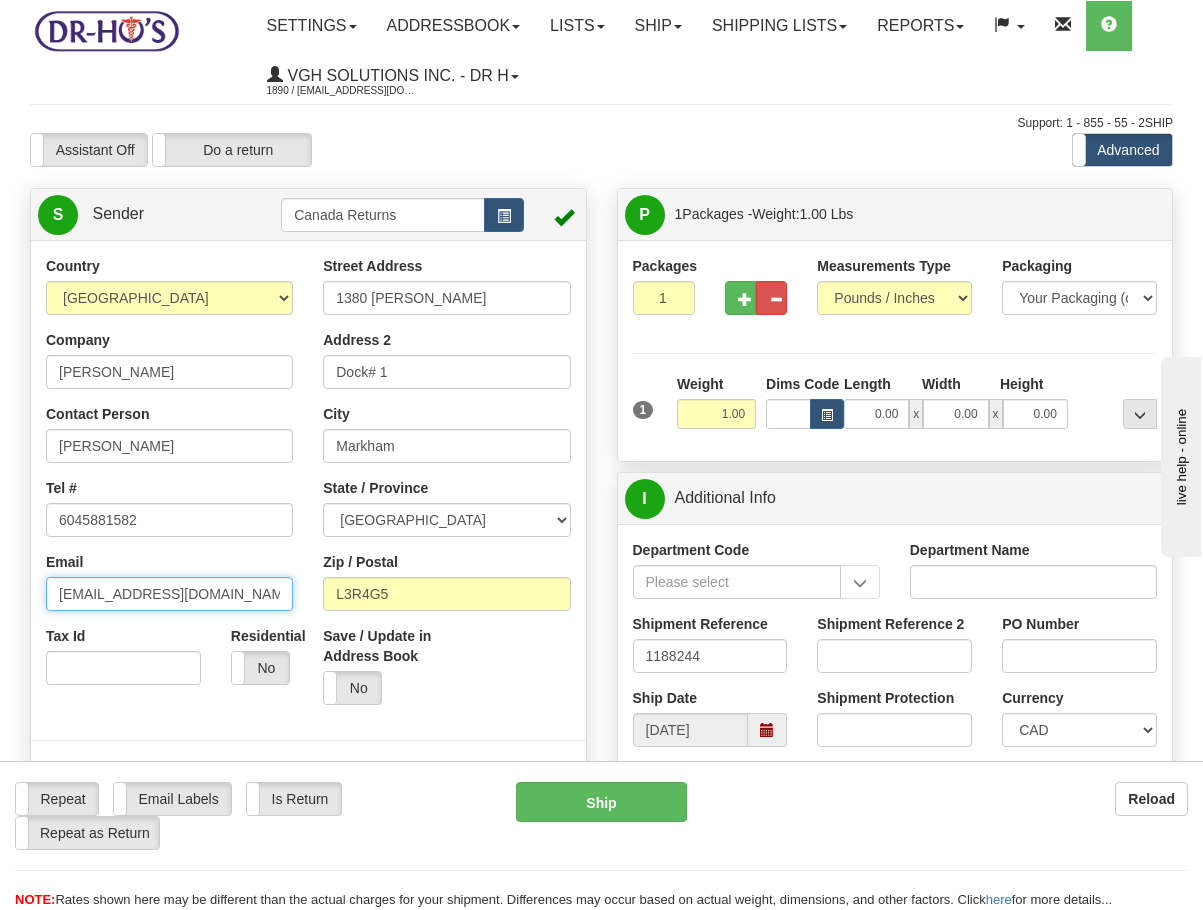 drag, startPoint x: 198, startPoint y: 579, endPoint x: -134, endPoint y: 603, distance: 332.86633 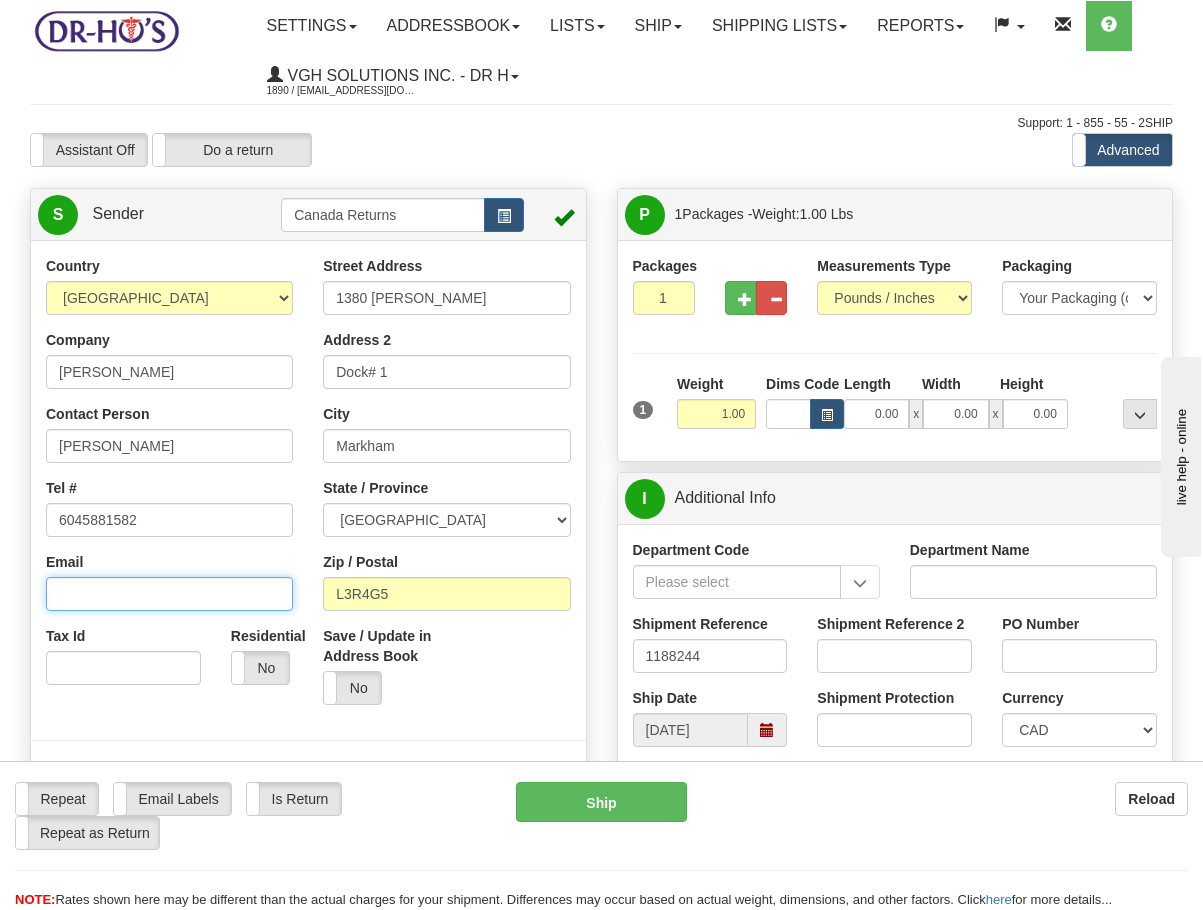 type 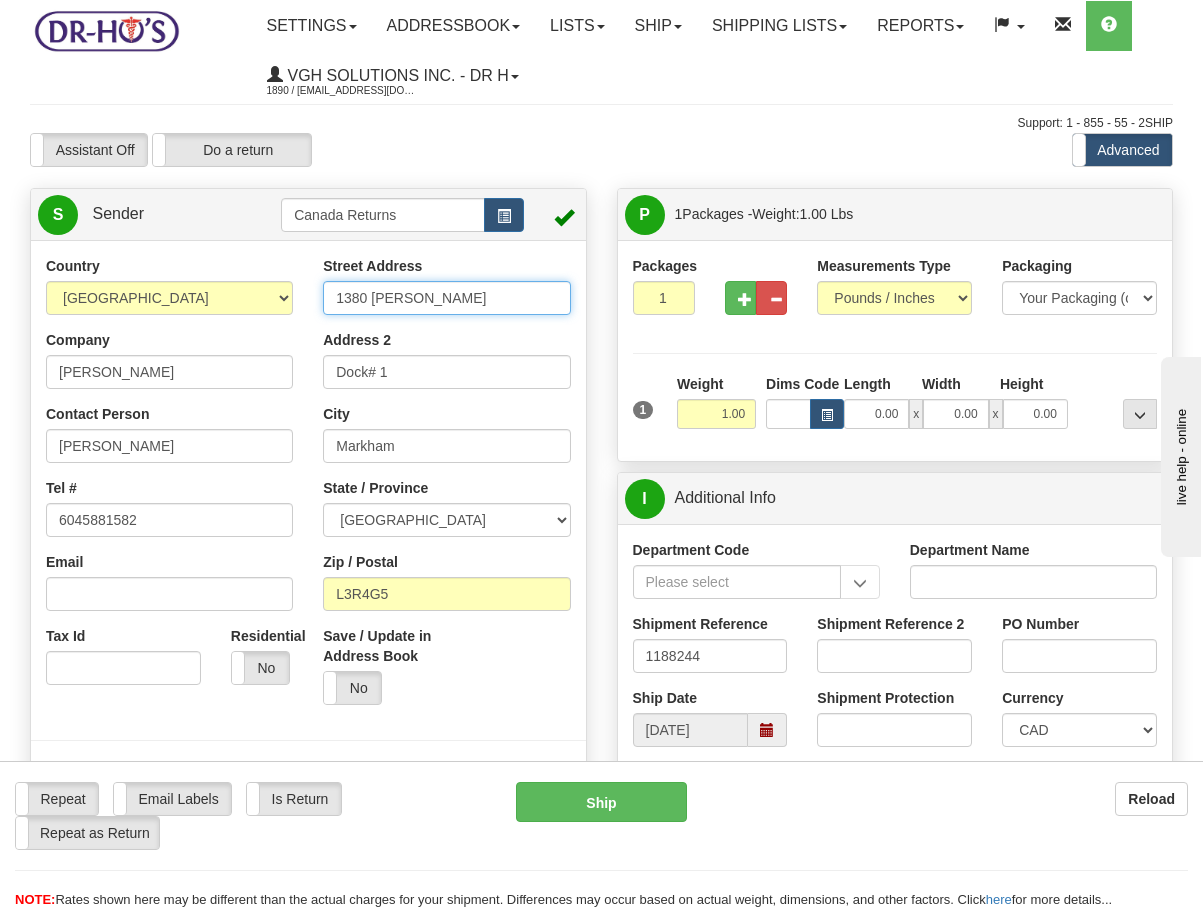 drag, startPoint x: 485, startPoint y: 294, endPoint x: 150, endPoint y: 307, distance: 335.25214 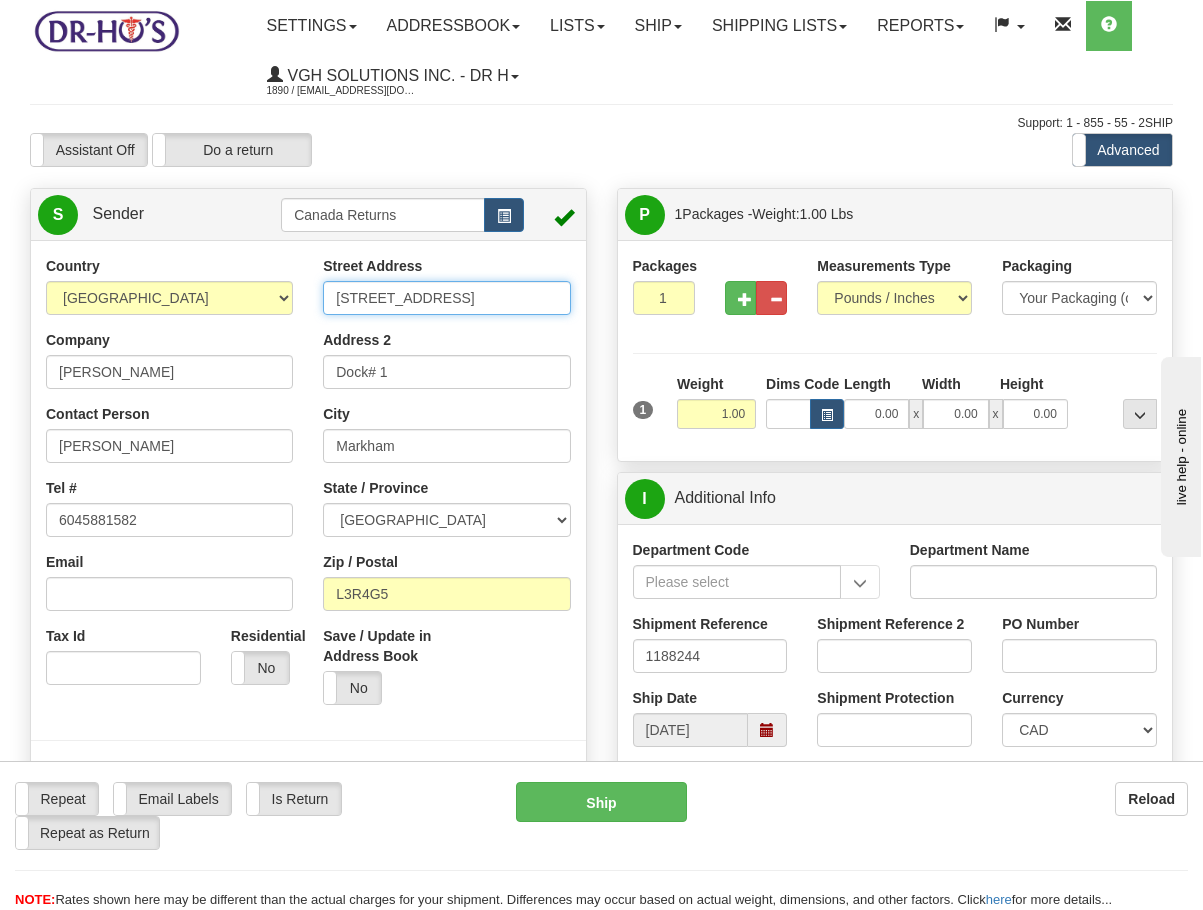 type on "[STREET_ADDRESS]" 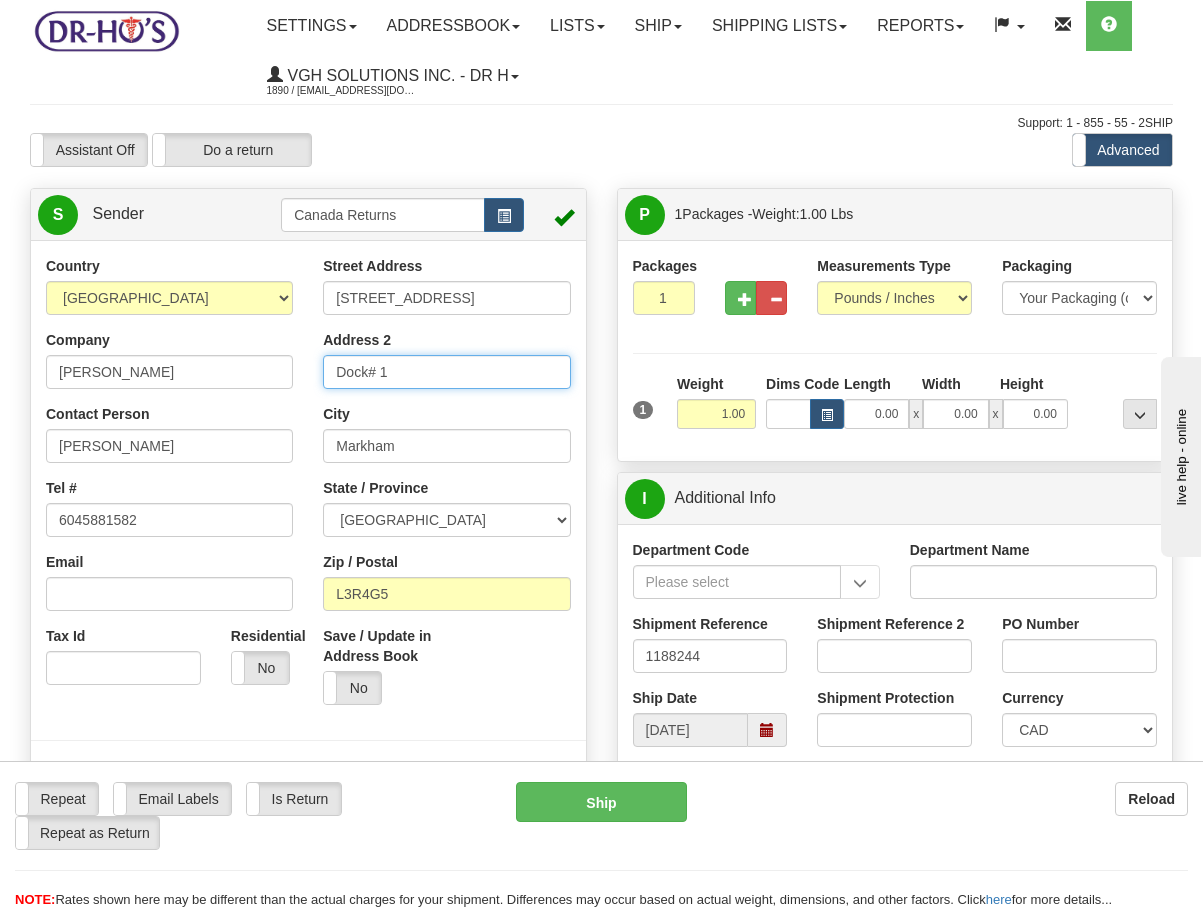 drag, startPoint x: 416, startPoint y: 379, endPoint x: 247, endPoint y: 360, distance: 170.0647 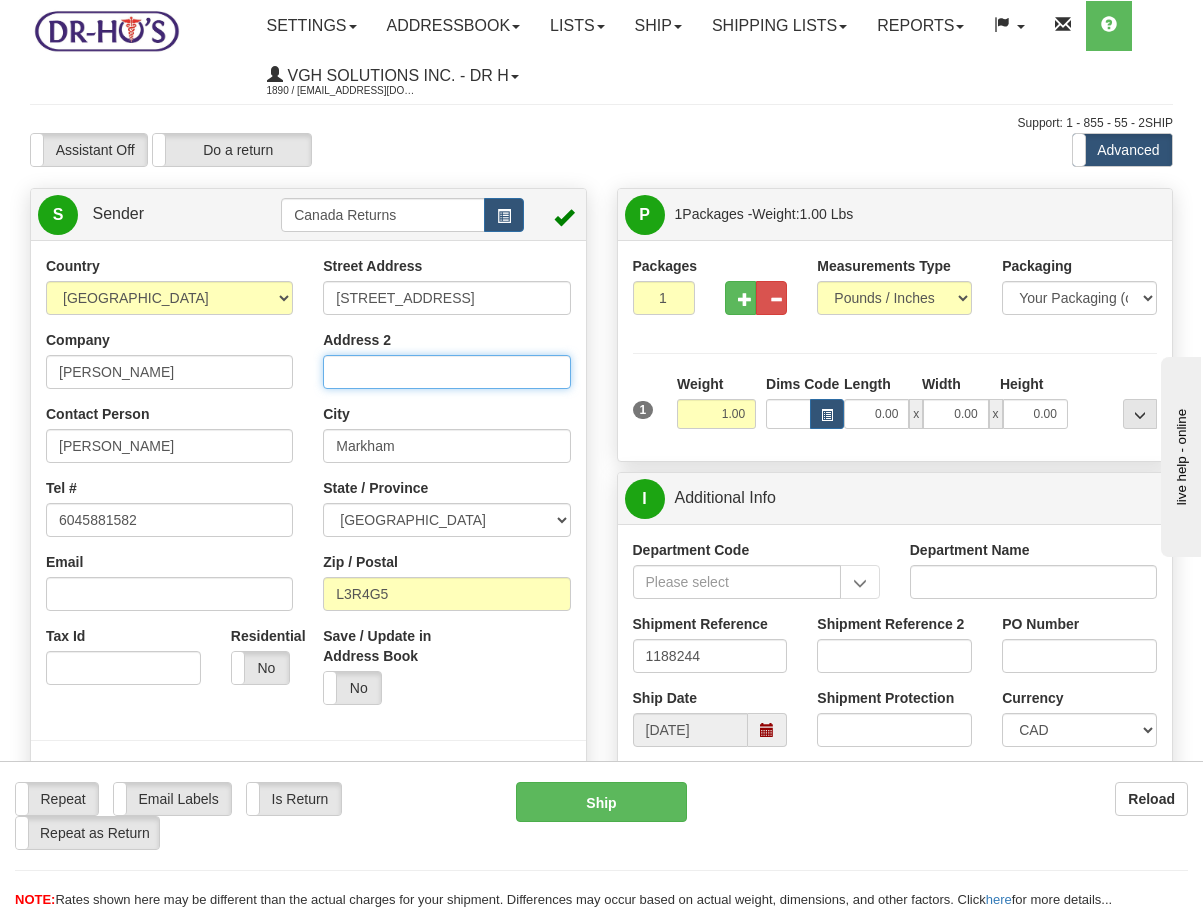 type 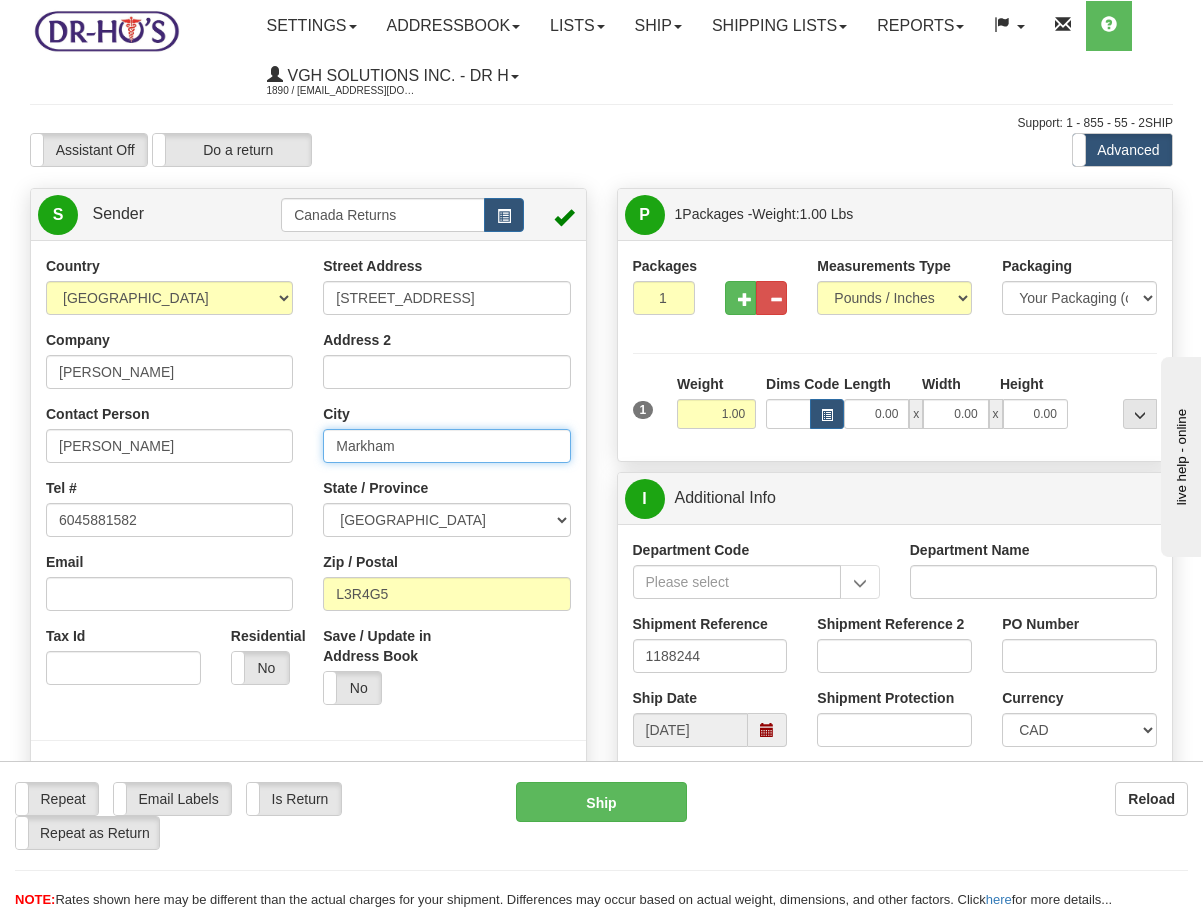 drag, startPoint x: 455, startPoint y: 459, endPoint x: 222, endPoint y: 415, distance: 237.11812 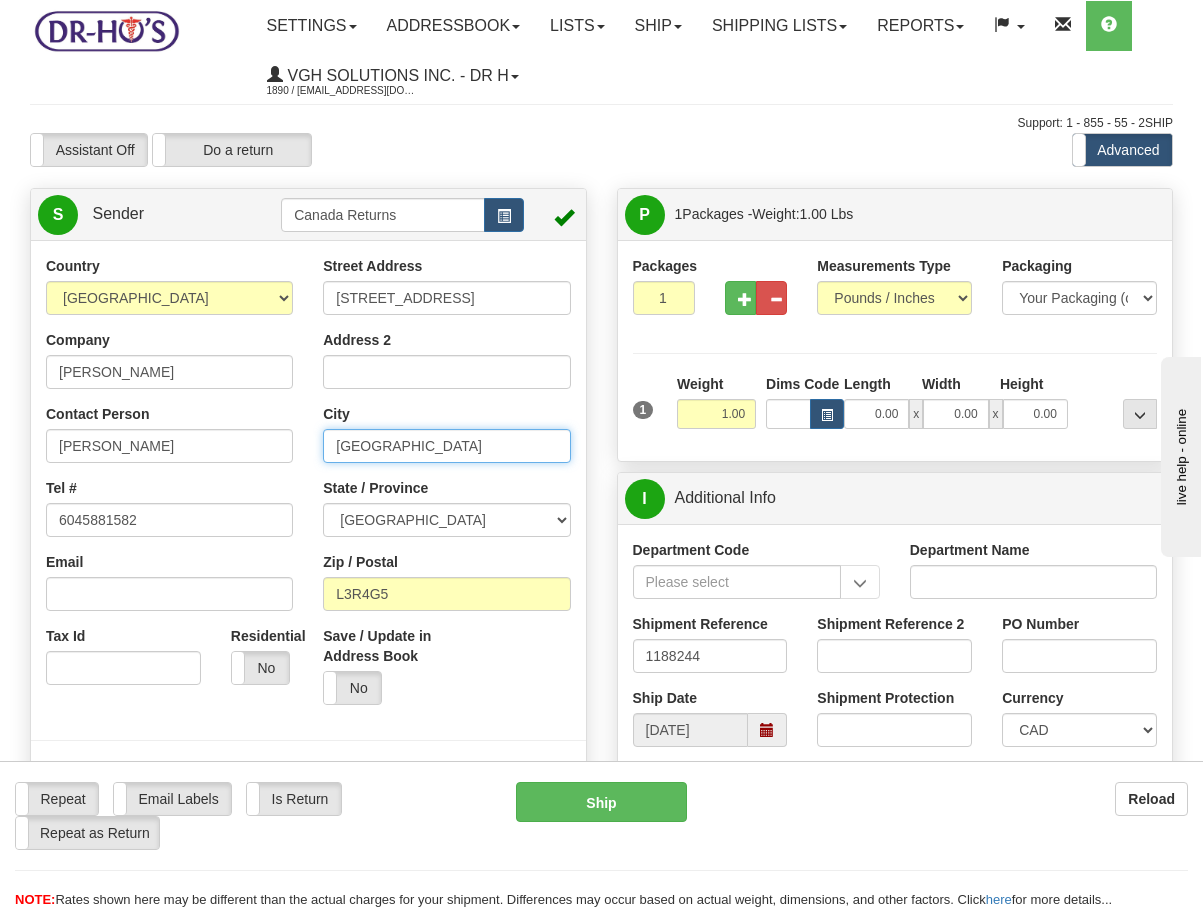 type on "[GEOGRAPHIC_DATA]" 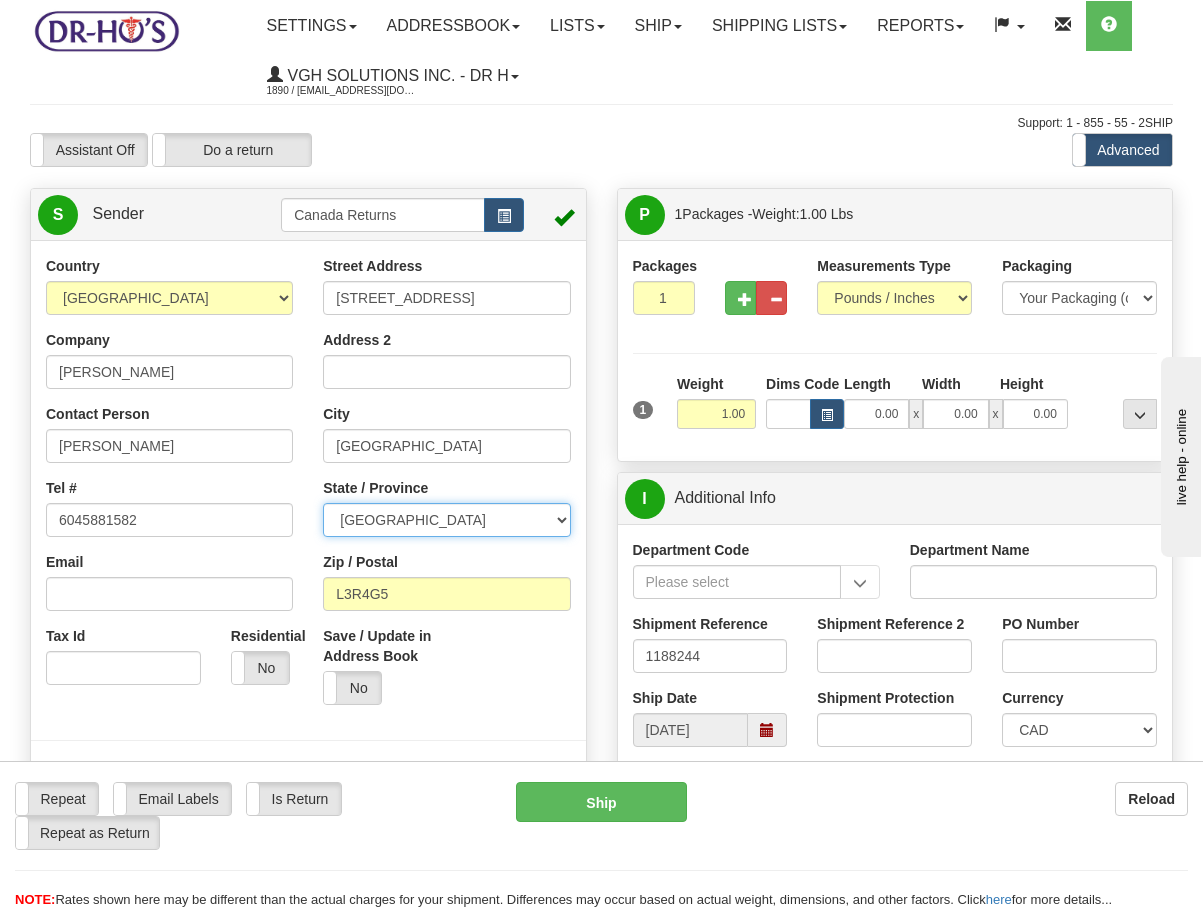 click on "[GEOGRAPHIC_DATA] [GEOGRAPHIC_DATA] [GEOGRAPHIC_DATA] [GEOGRAPHIC_DATA] [GEOGRAPHIC_DATA] [GEOGRAPHIC_DATA] [GEOGRAPHIC_DATA] [GEOGRAPHIC_DATA] TERRITORIES [GEOGRAPHIC_DATA] [PERSON_NAME][GEOGRAPHIC_DATA] [GEOGRAPHIC_DATA] [GEOGRAPHIC_DATA] [GEOGRAPHIC_DATA]" at bounding box center (446, 520) 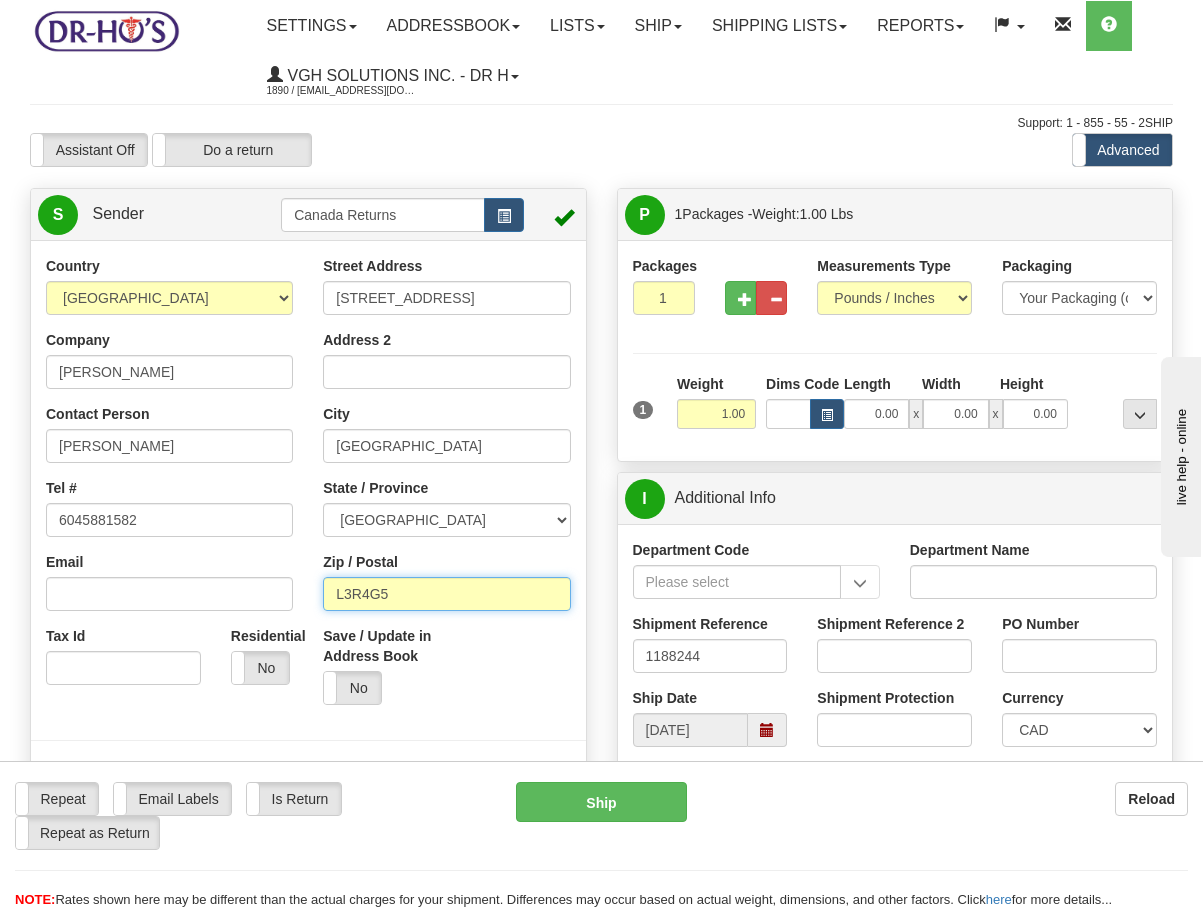 drag, startPoint x: 451, startPoint y: 589, endPoint x: 138, endPoint y: 574, distance: 313.35922 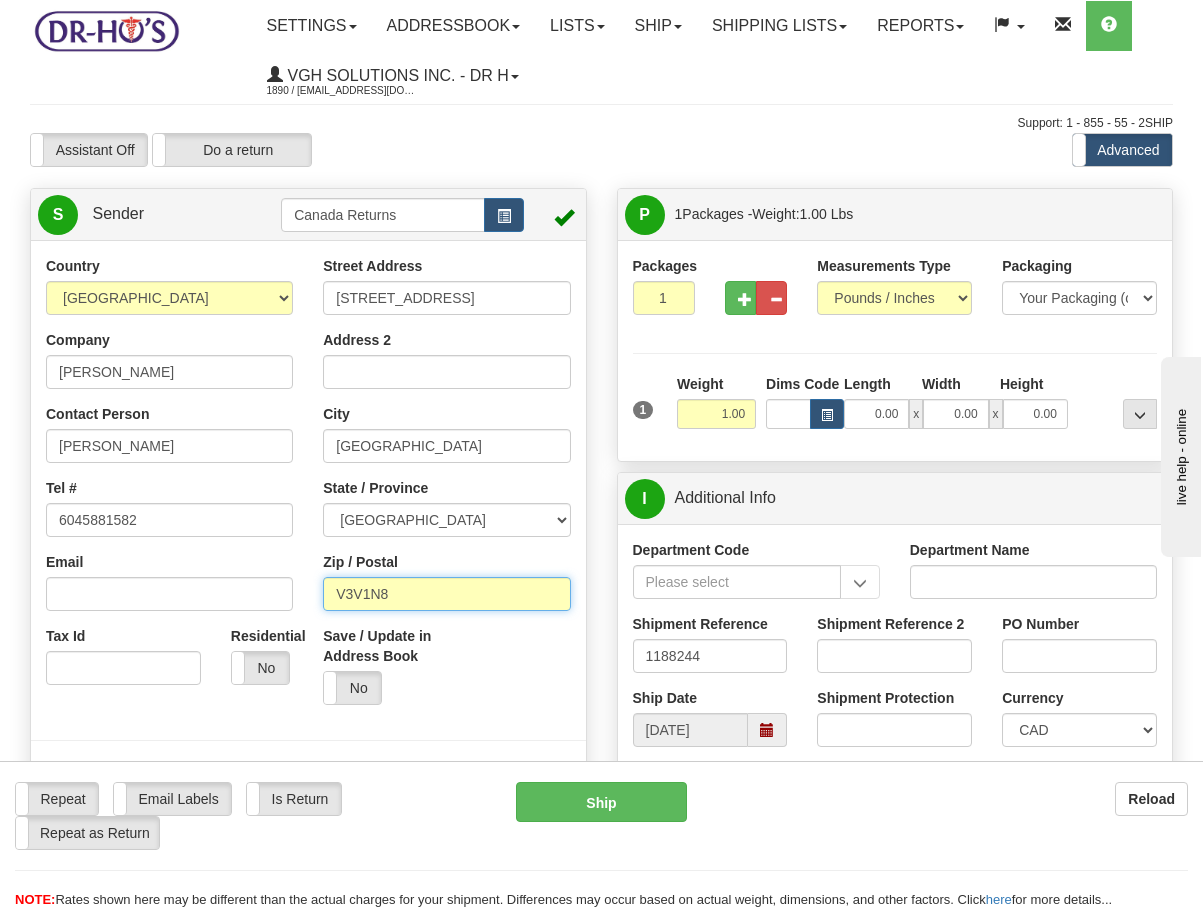 type on "V3V1N8" 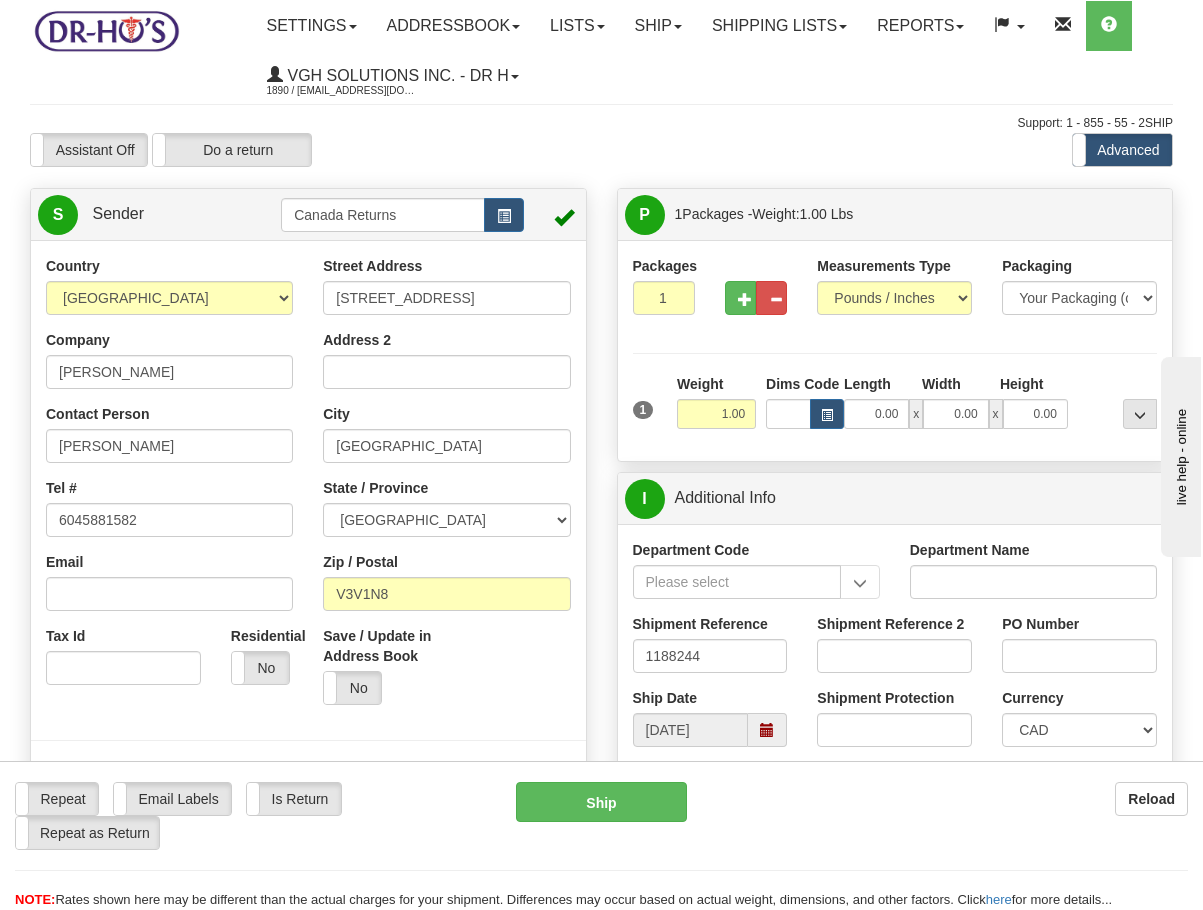 click at bounding box center [308, 508] 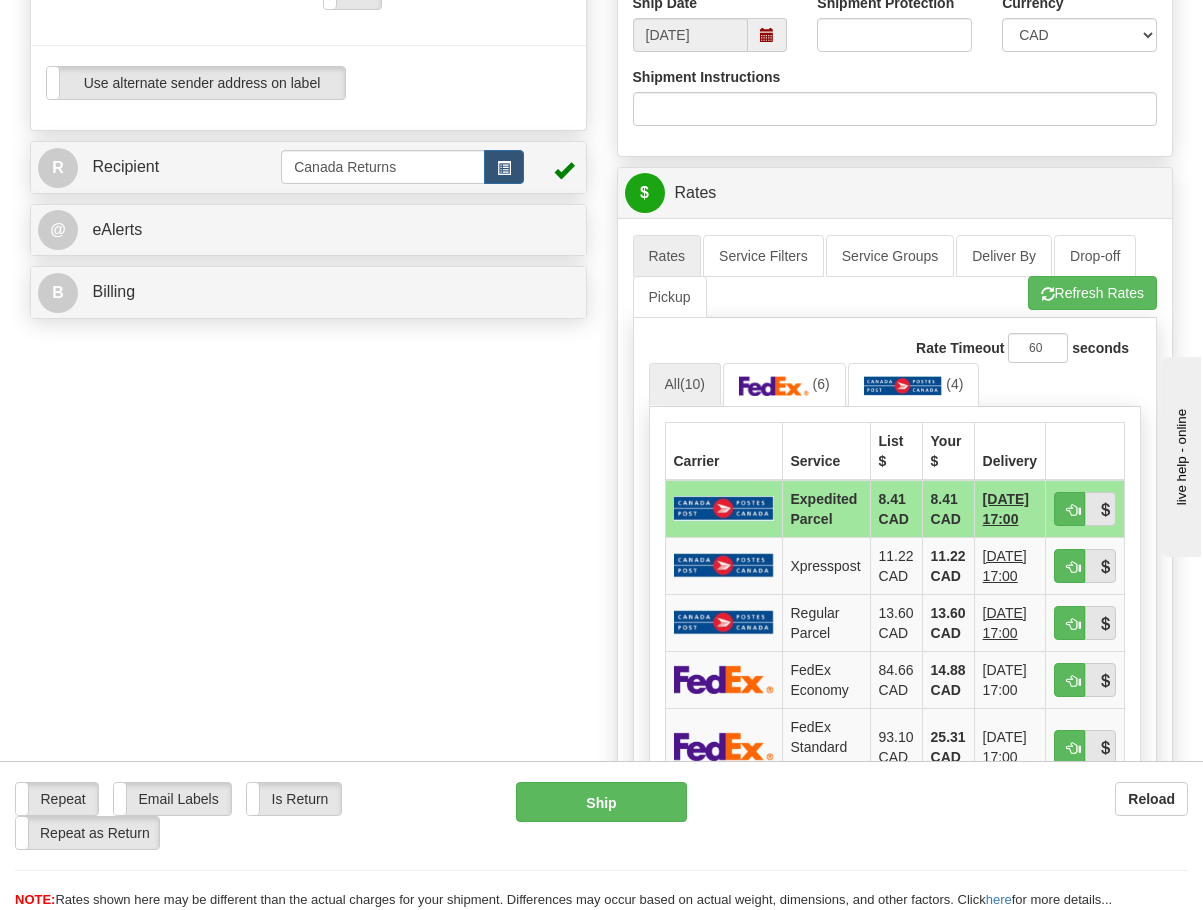scroll, scrollTop: 700, scrollLeft: 0, axis: vertical 